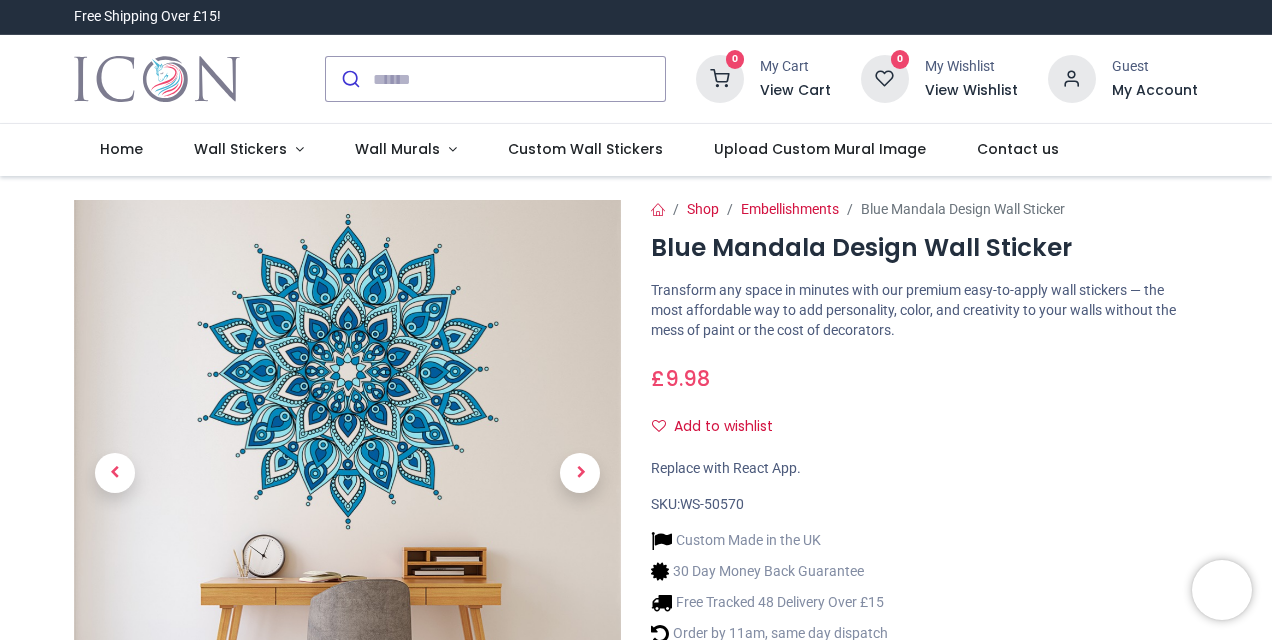 scroll, scrollTop: 0, scrollLeft: 0, axis: both 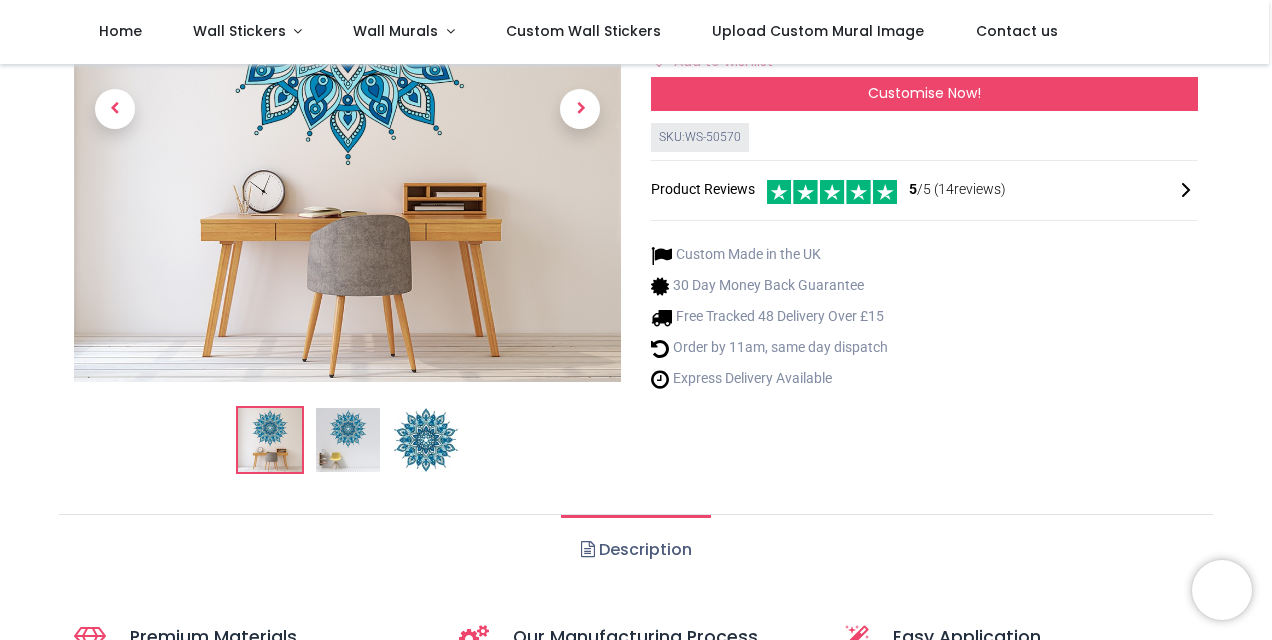 click on "Description" at bounding box center [635, 550] 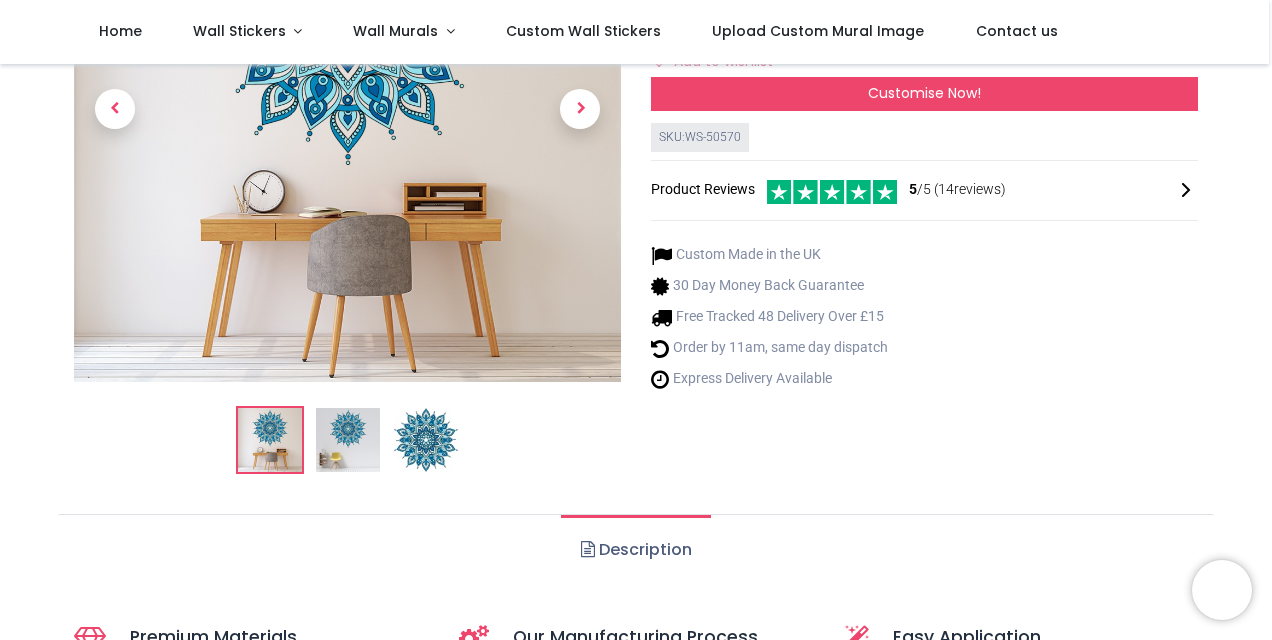 click on "Description" at bounding box center [635, 550] 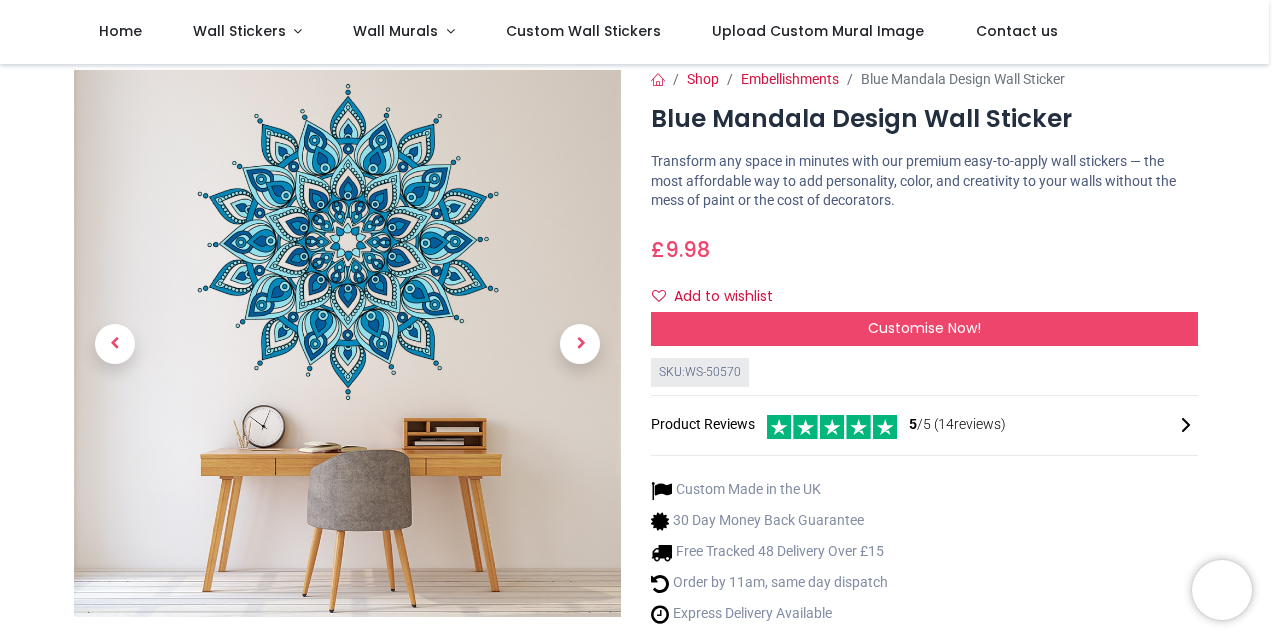 scroll, scrollTop: 0, scrollLeft: 0, axis: both 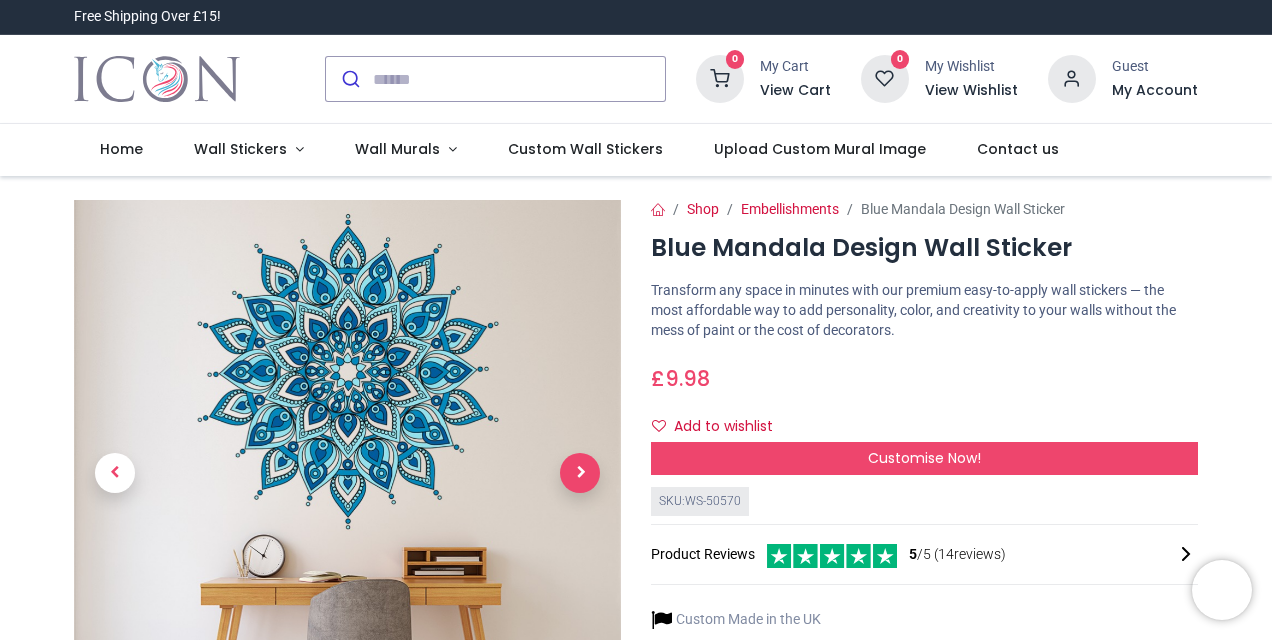 click at bounding box center [580, 473] 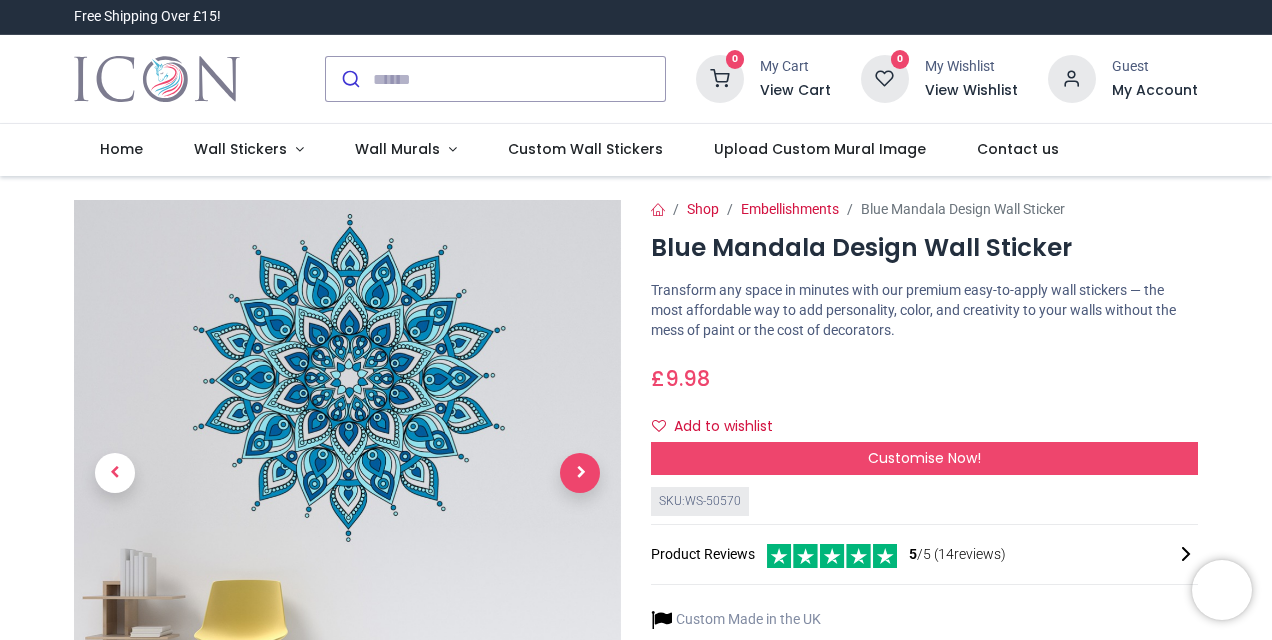 click at bounding box center [580, 473] 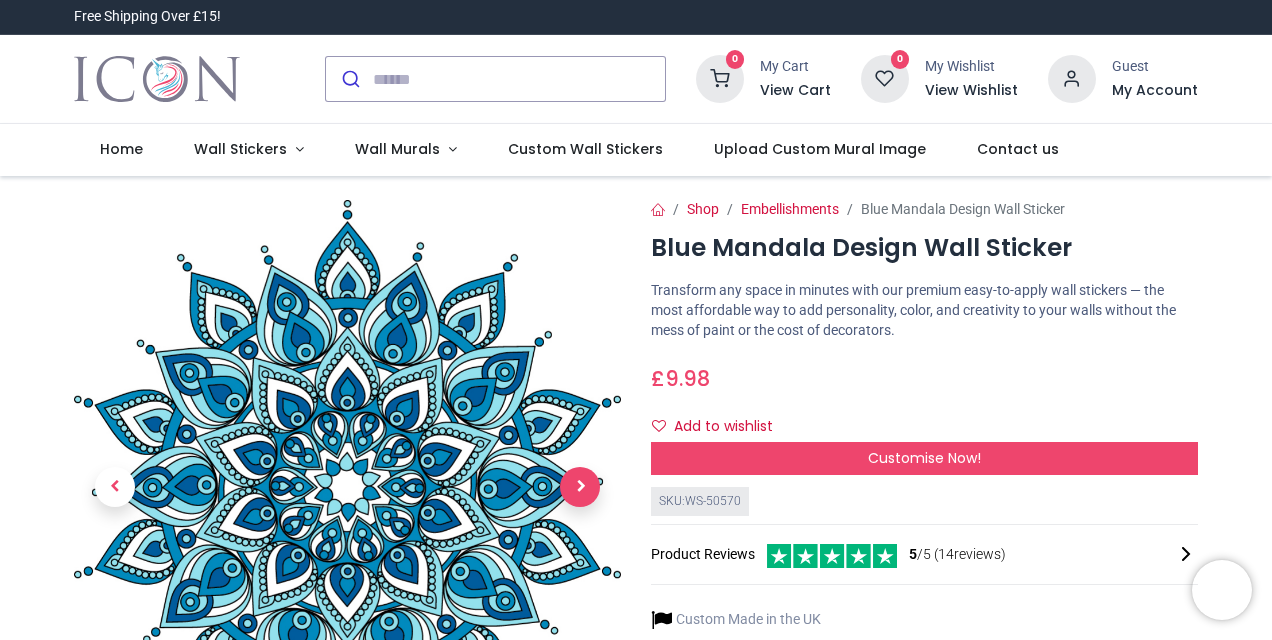 click at bounding box center [580, 487] 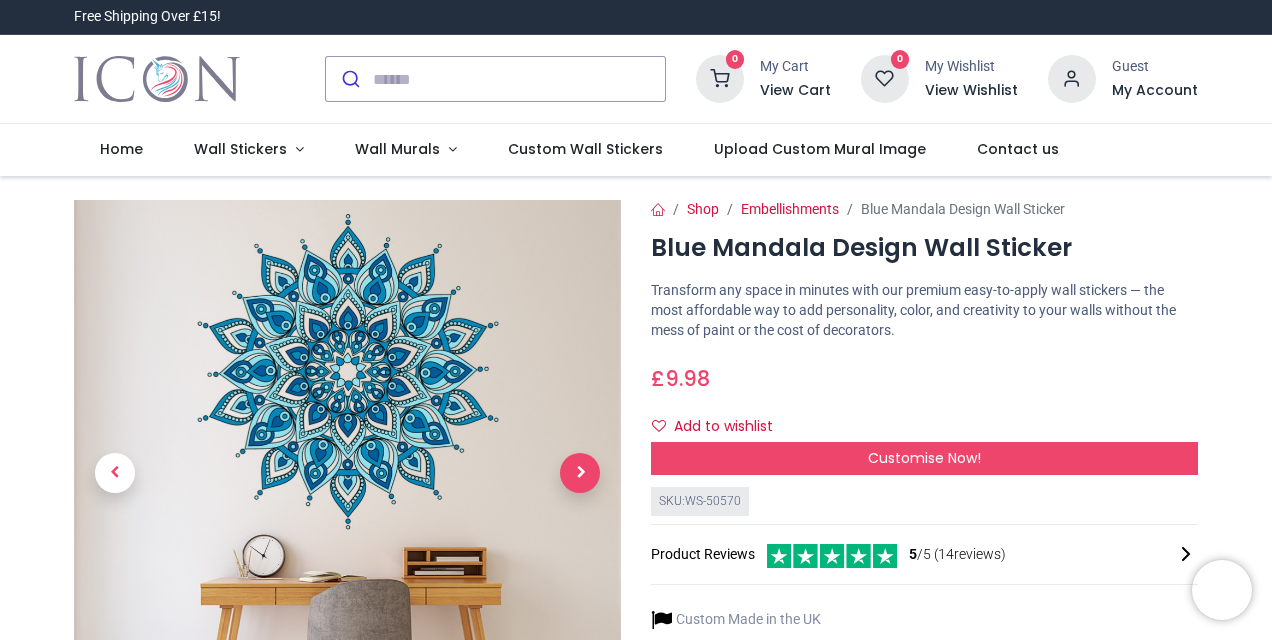 click at bounding box center [580, 473] 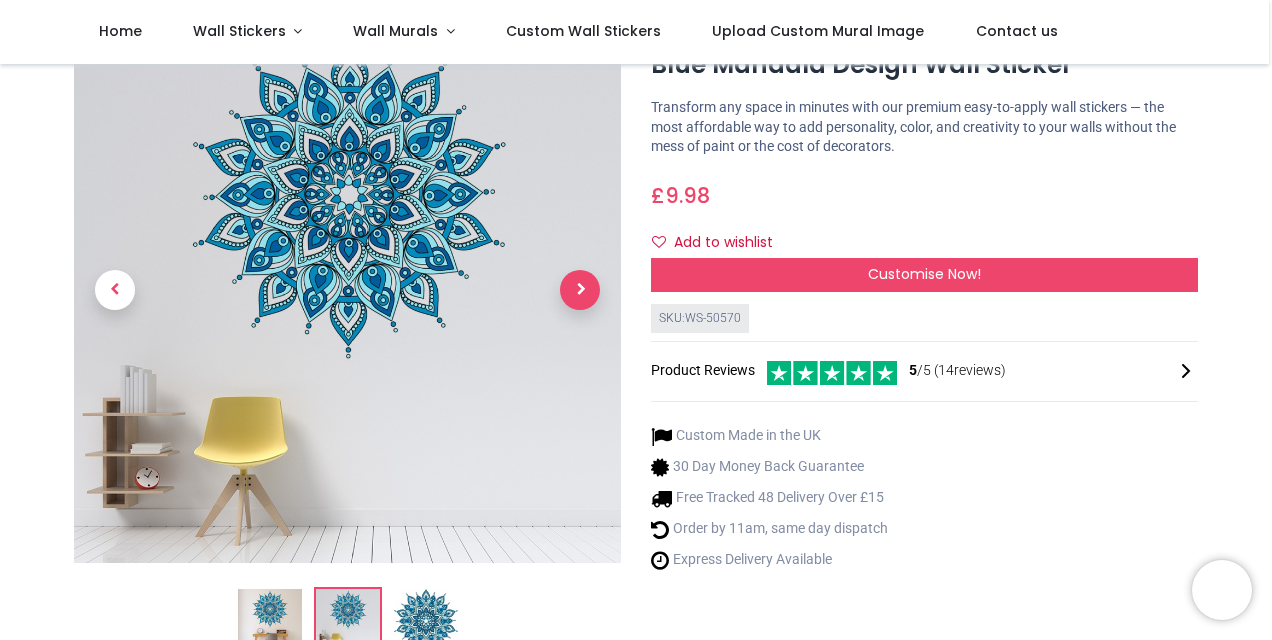 scroll, scrollTop: 0, scrollLeft: 0, axis: both 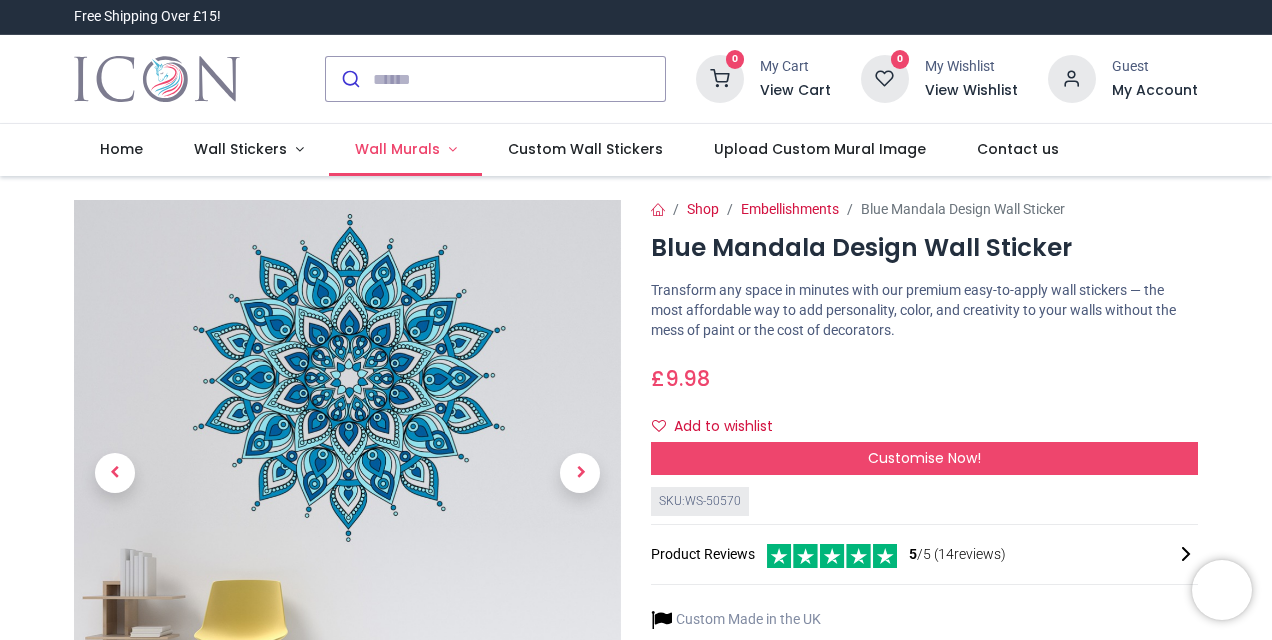 click on "Wall Murals" at bounding box center (405, 150) 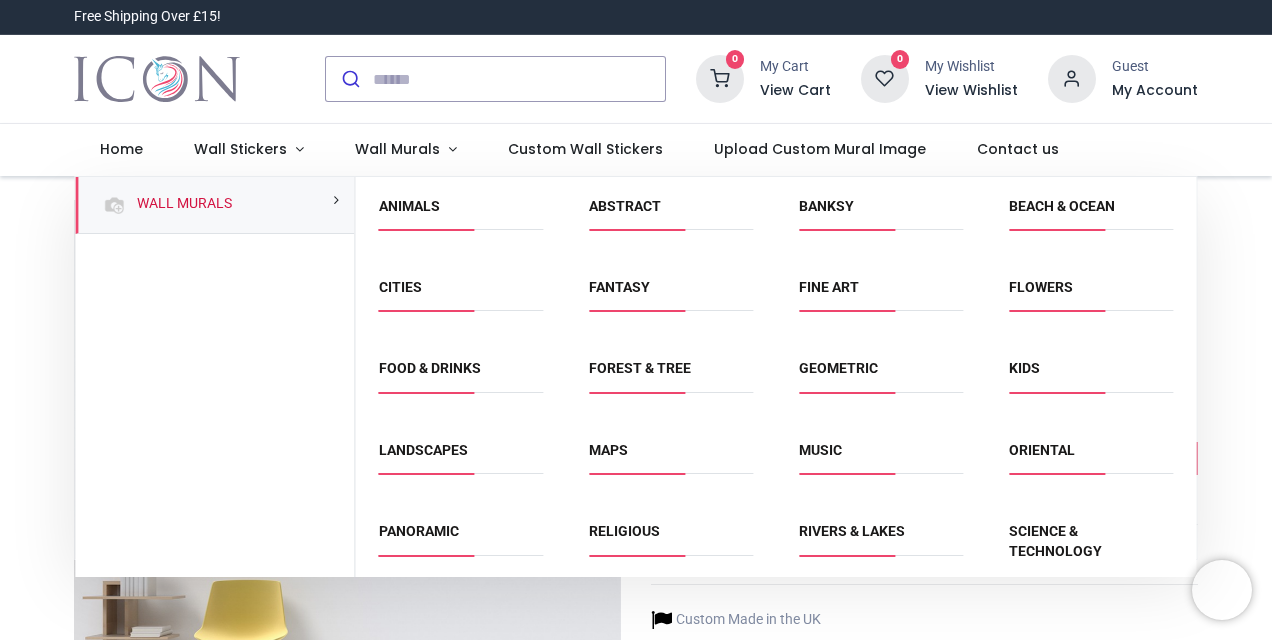 click on "Maps" at bounding box center [671, 457] 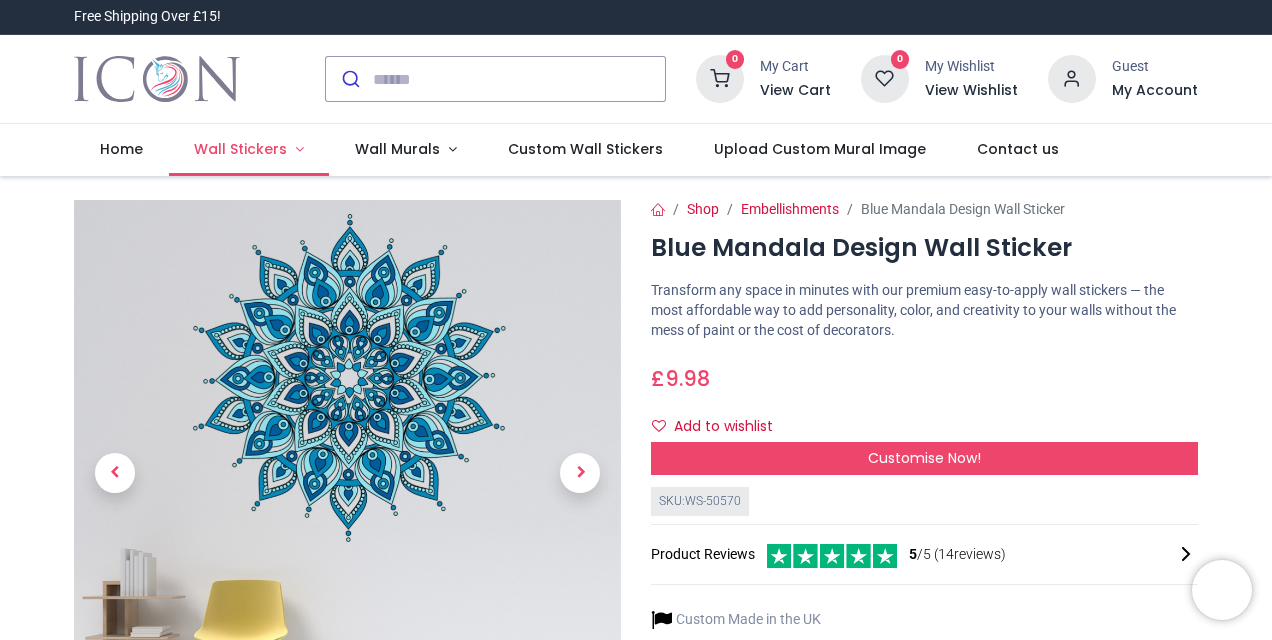 click on "Wall Stickers" at bounding box center [240, 149] 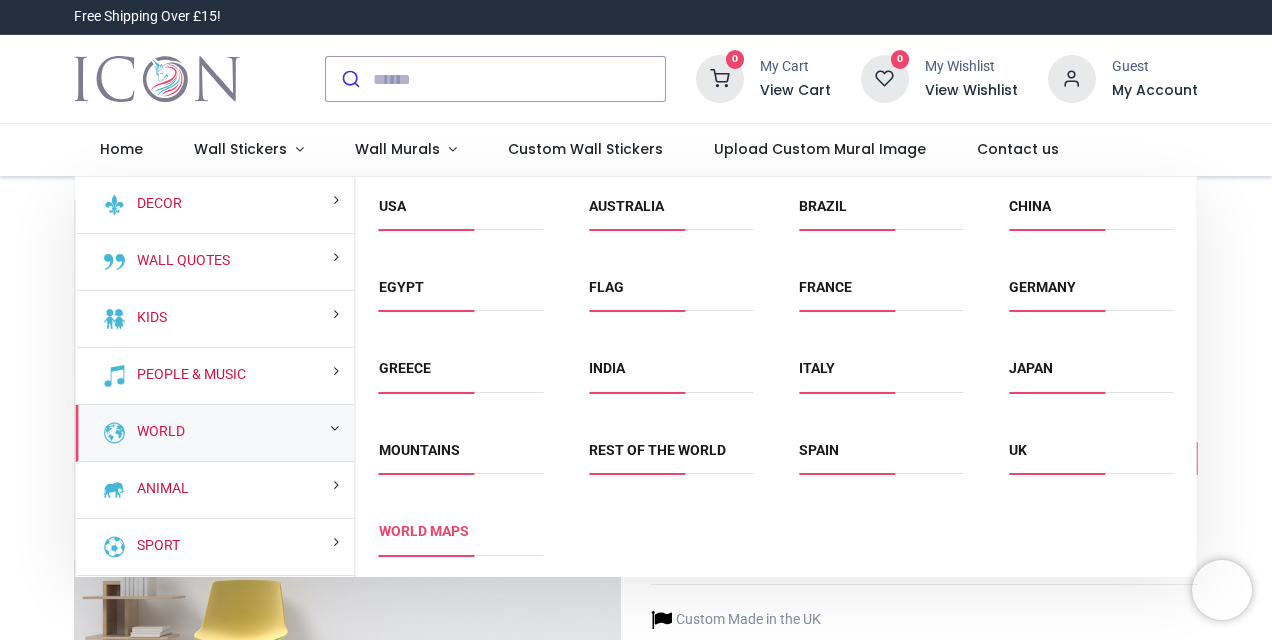 click on "World Maps" at bounding box center [424, 531] 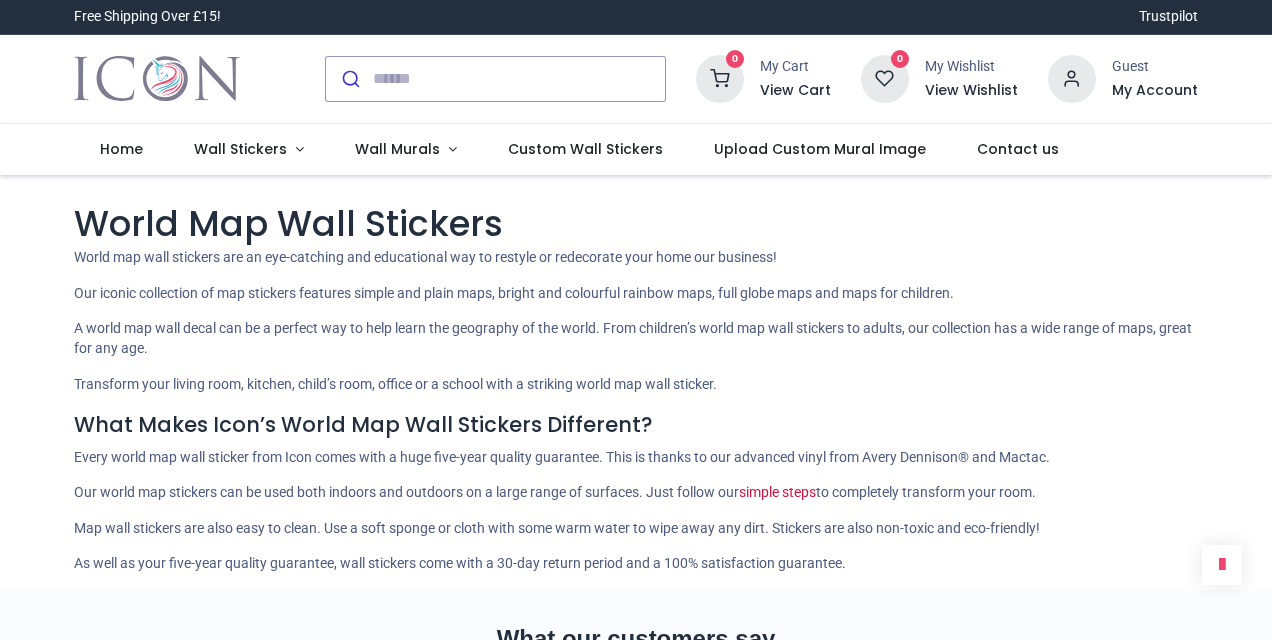 scroll, scrollTop: 0, scrollLeft: 0, axis: both 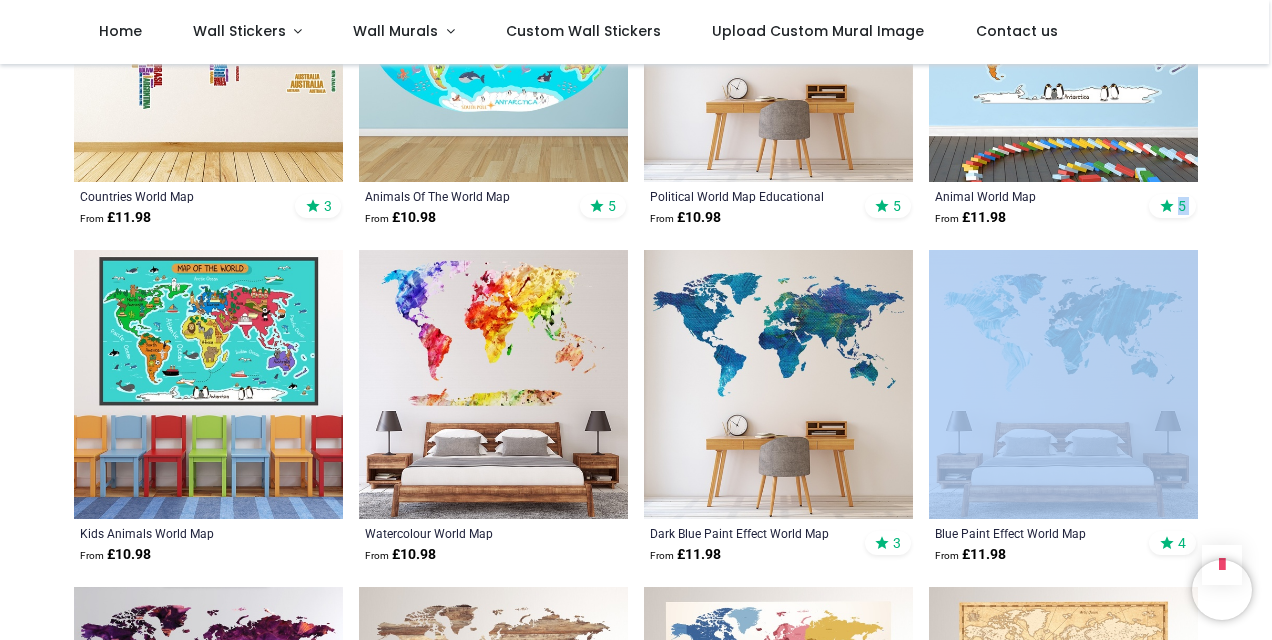 drag, startPoint x: 1268, startPoint y: 228, endPoint x: 1275, endPoint y: 293, distance: 65.37584 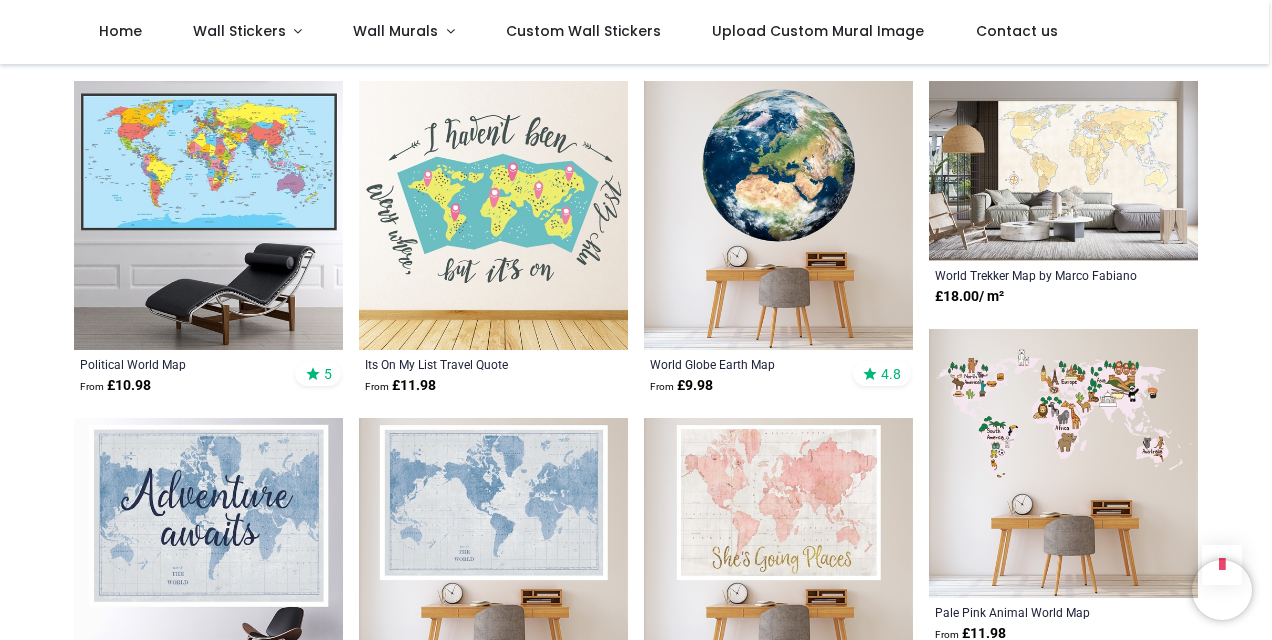 scroll, scrollTop: 1791, scrollLeft: 0, axis: vertical 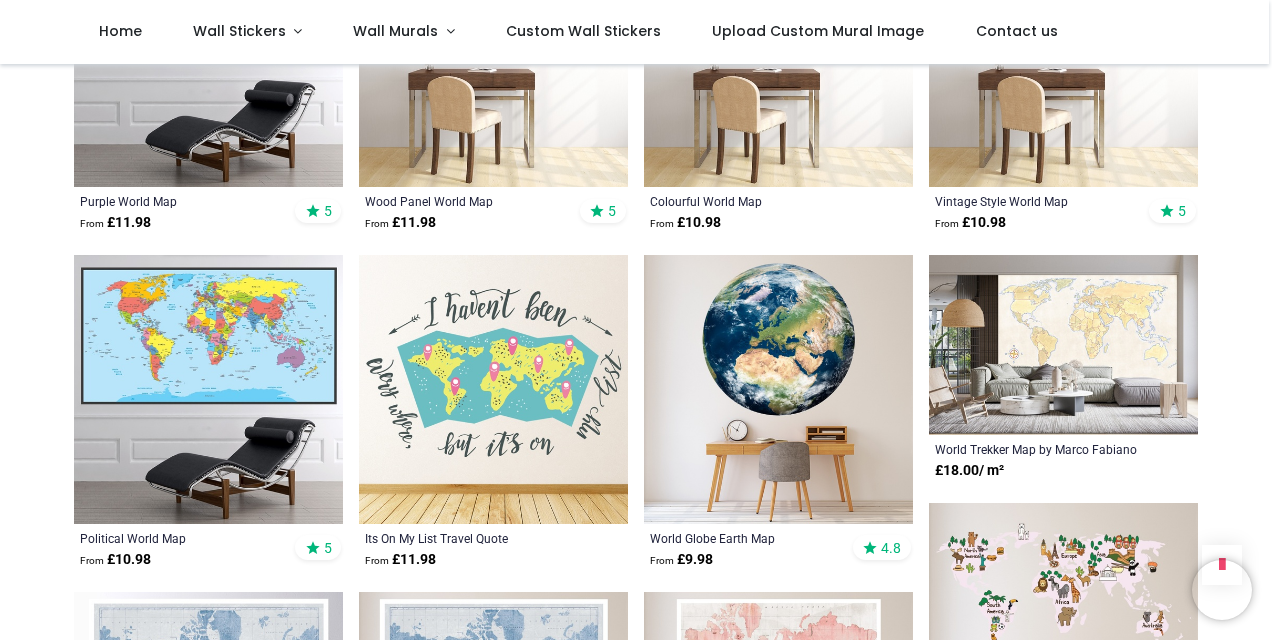 click at bounding box center (208, 389) 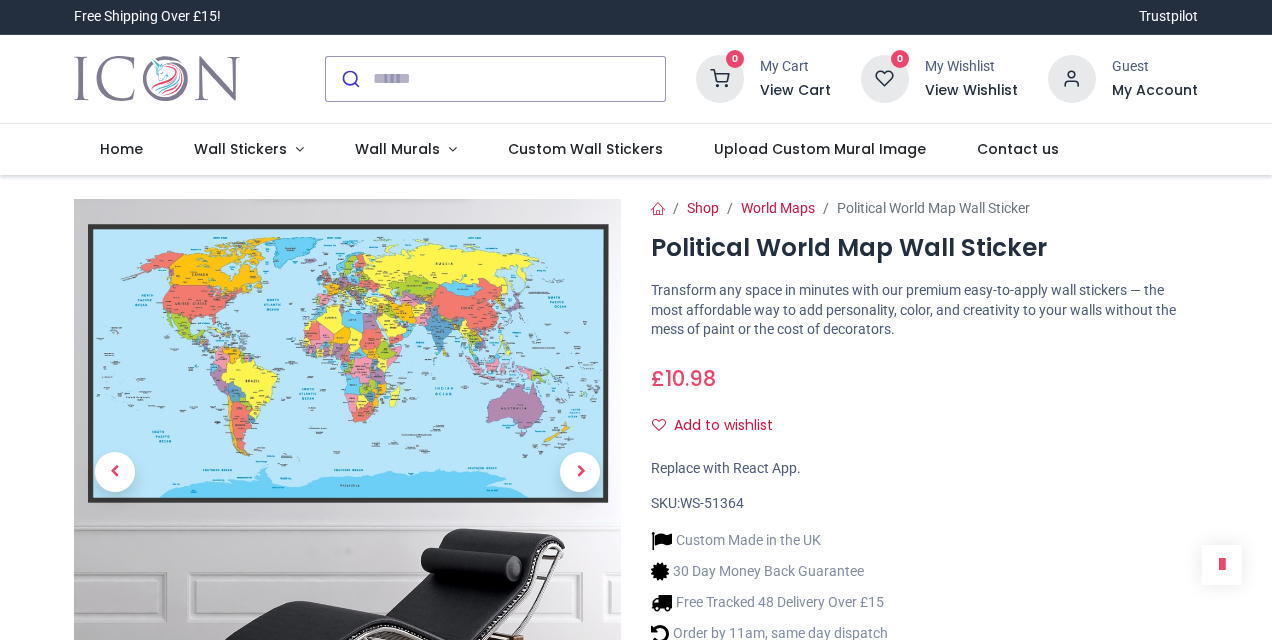 scroll, scrollTop: 0, scrollLeft: 0, axis: both 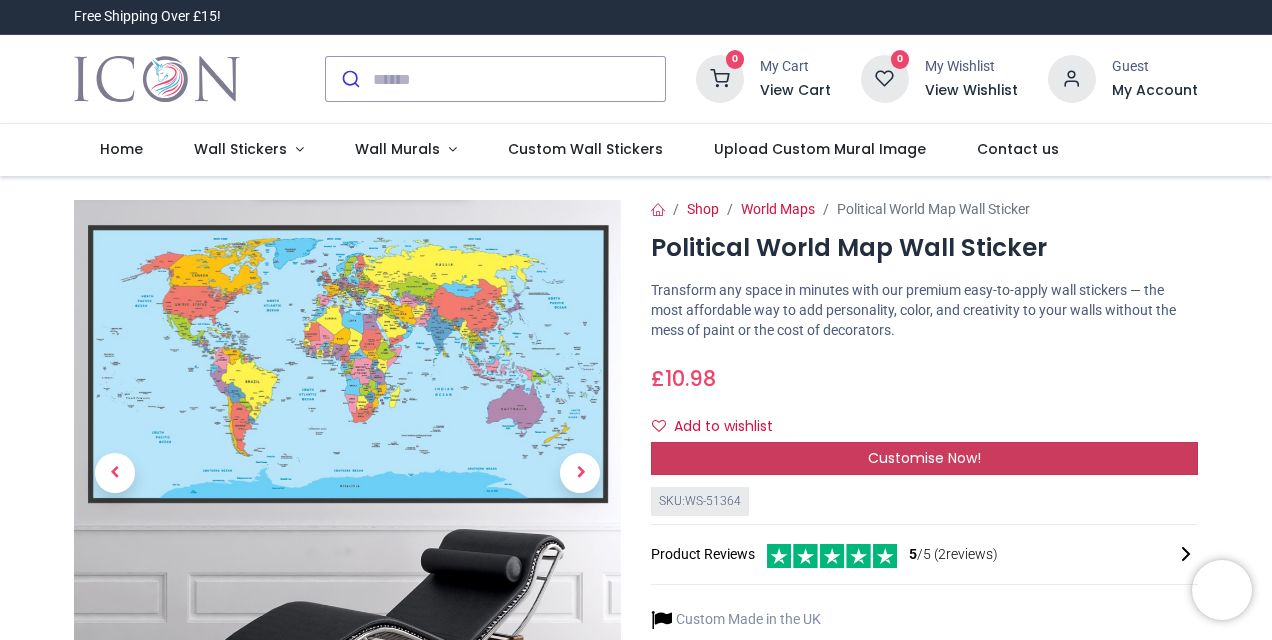 click on "Customise Now!" at bounding box center [924, 459] 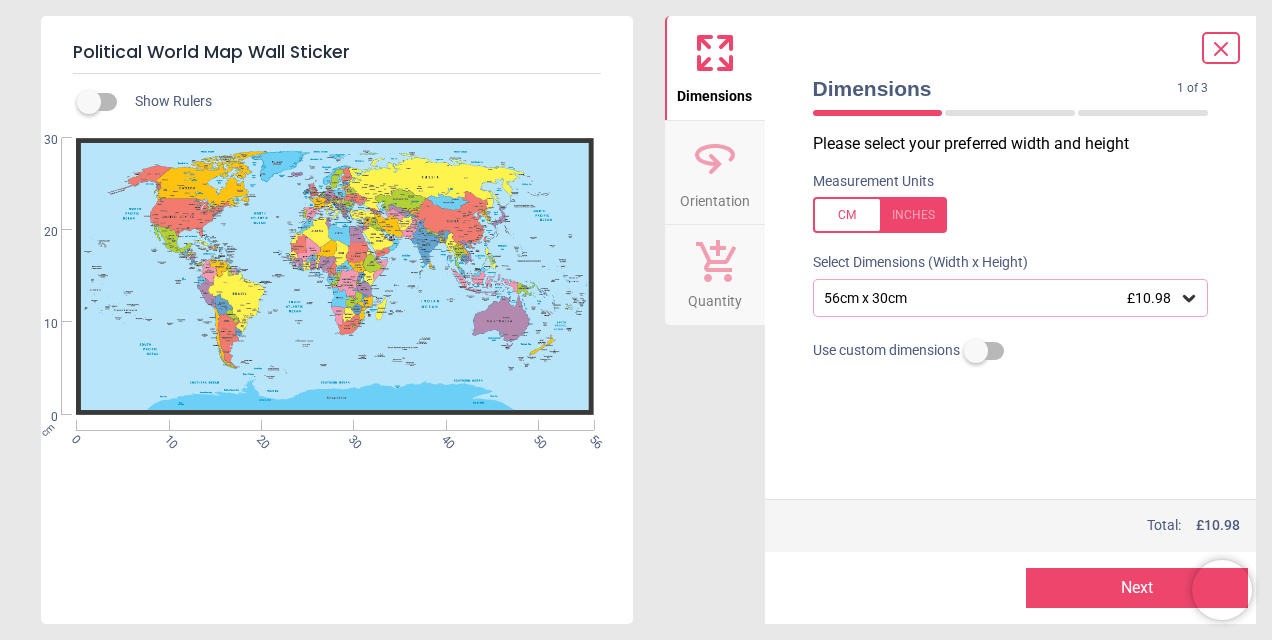 click on "56cm  x  30cm       £10.98" at bounding box center [1001, 298] 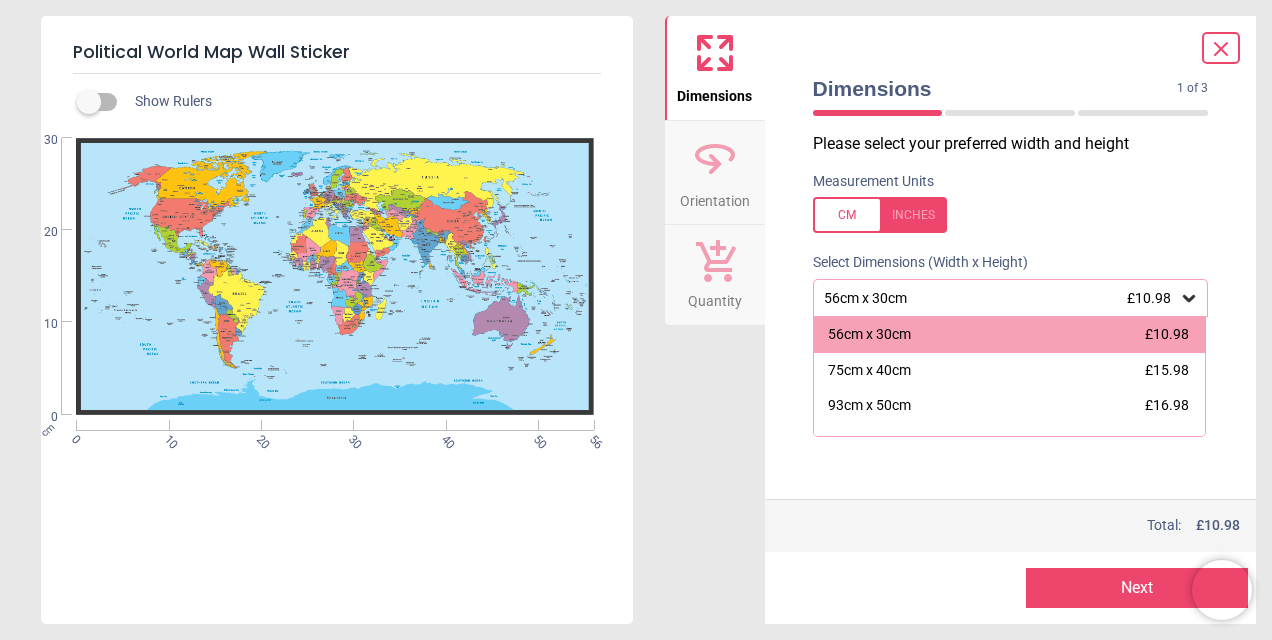 click at bounding box center (1011, 394) 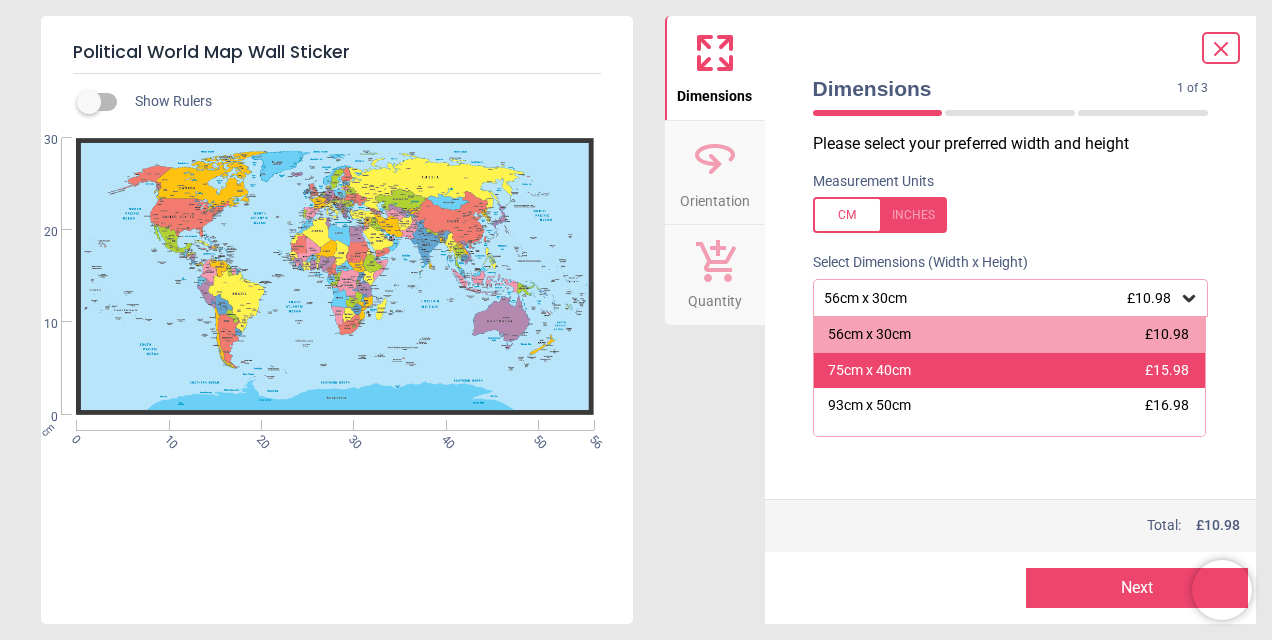 click on "£15.98" at bounding box center [1167, 370] 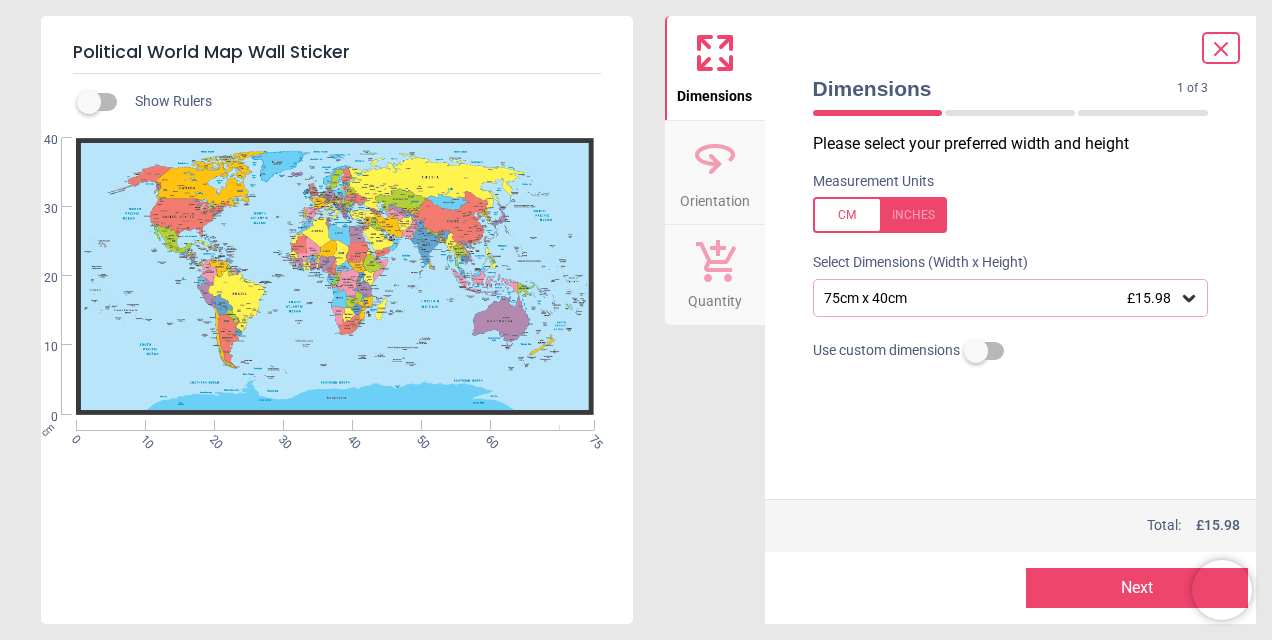 click on "Next" at bounding box center (1137, 588) 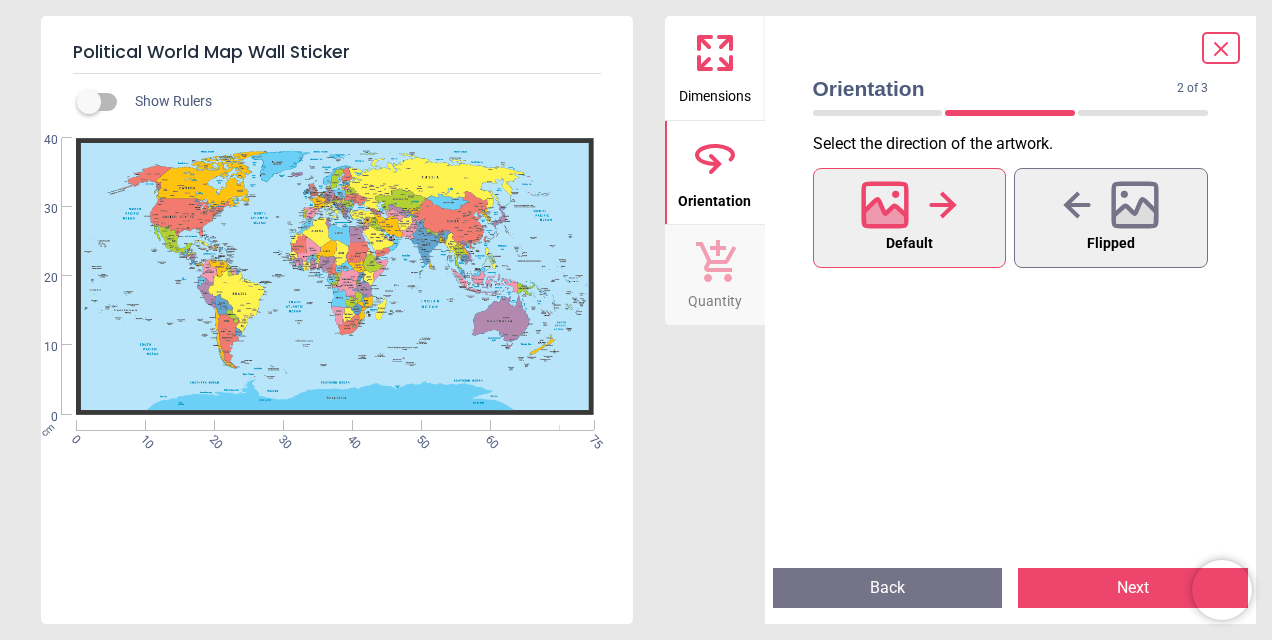 click on "Next" at bounding box center [1133, 588] 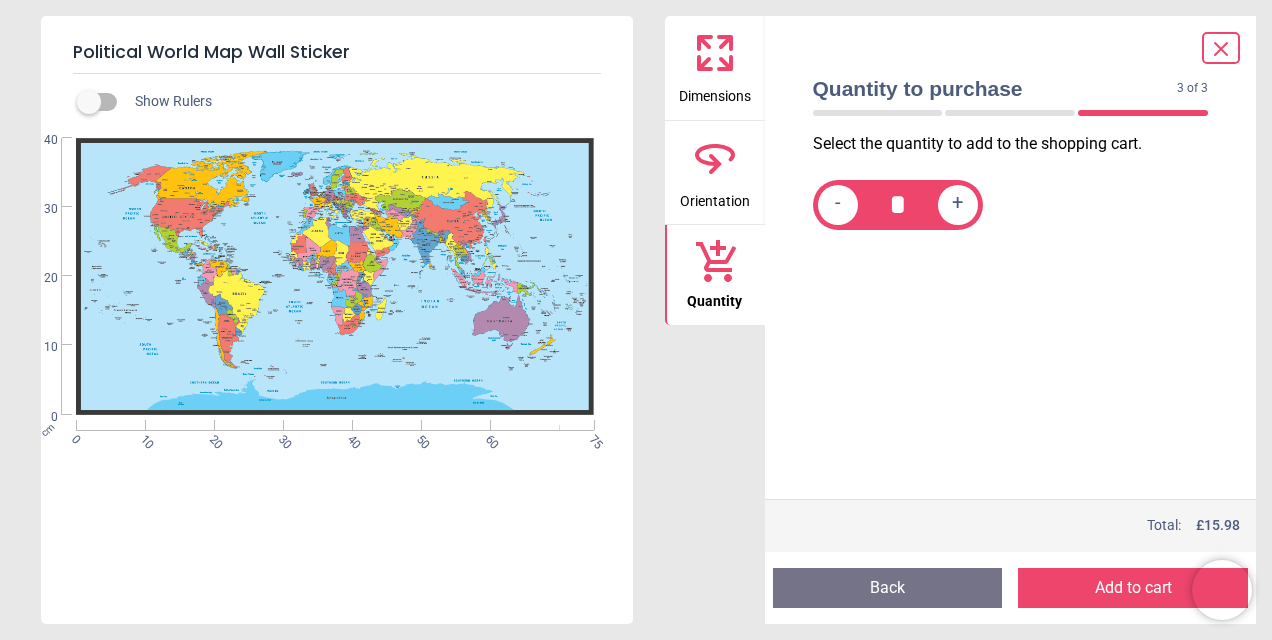click on "Political World Map Wall Sticker" at bounding box center (337, 53) 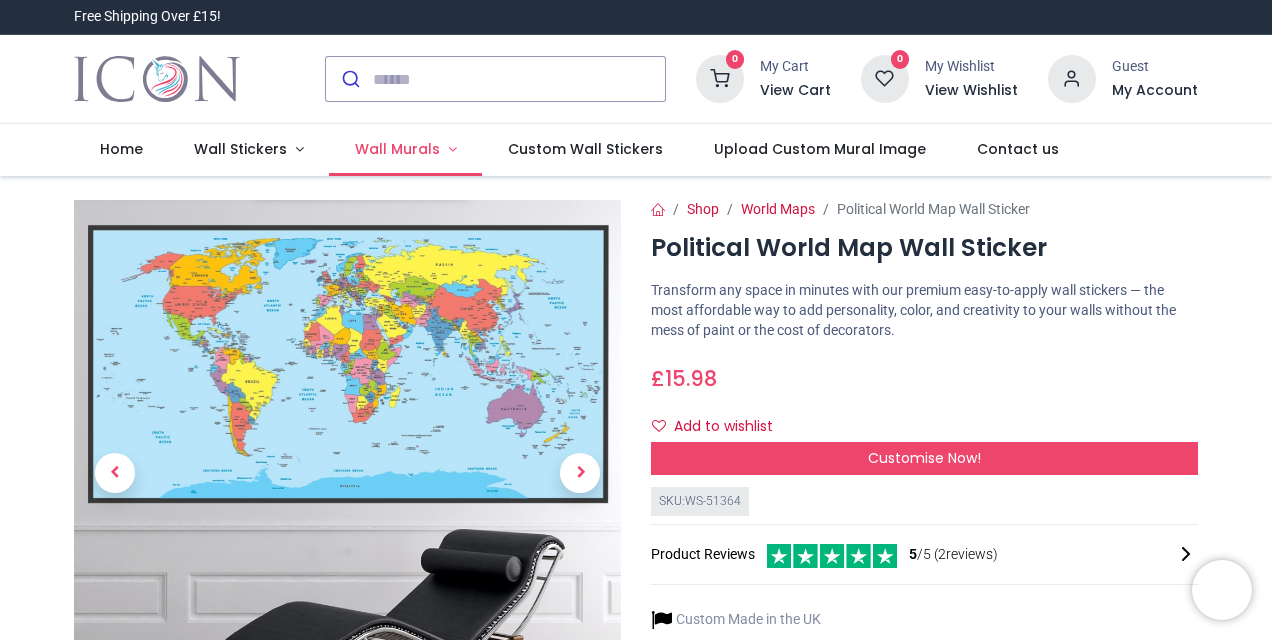 click on "Wall Murals" at bounding box center (405, 150) 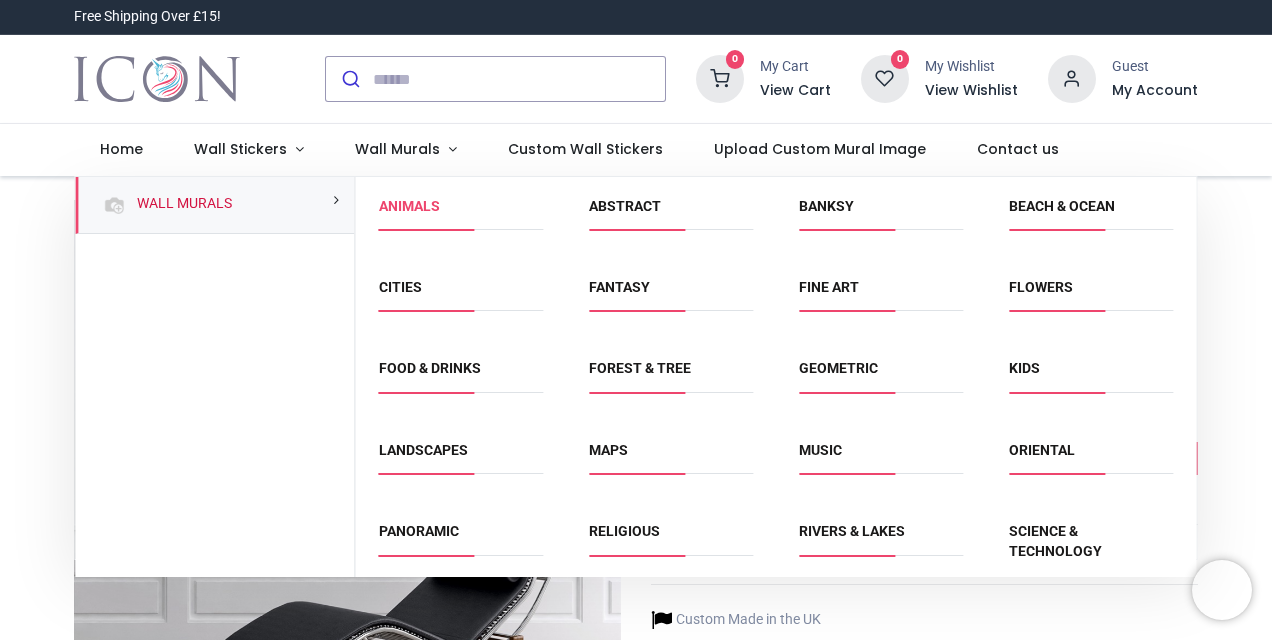 click on "Animals" at bounding box center (409, 206) 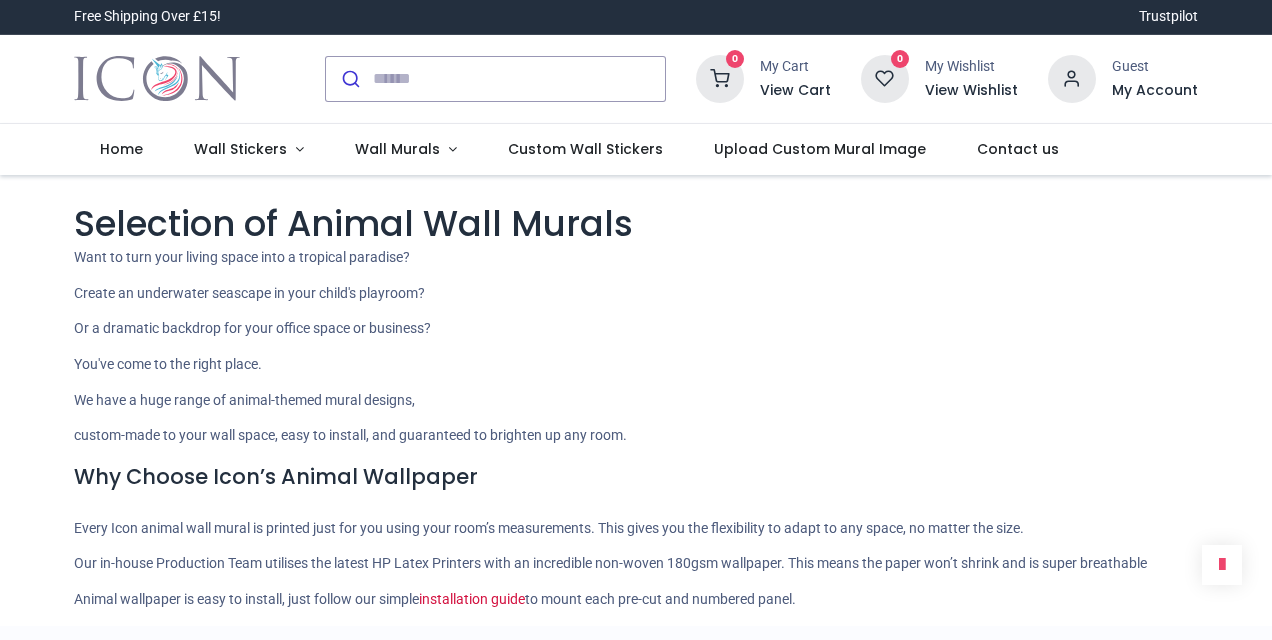scroll, scrollTop: 0, scrollLeft: 0, axis: both 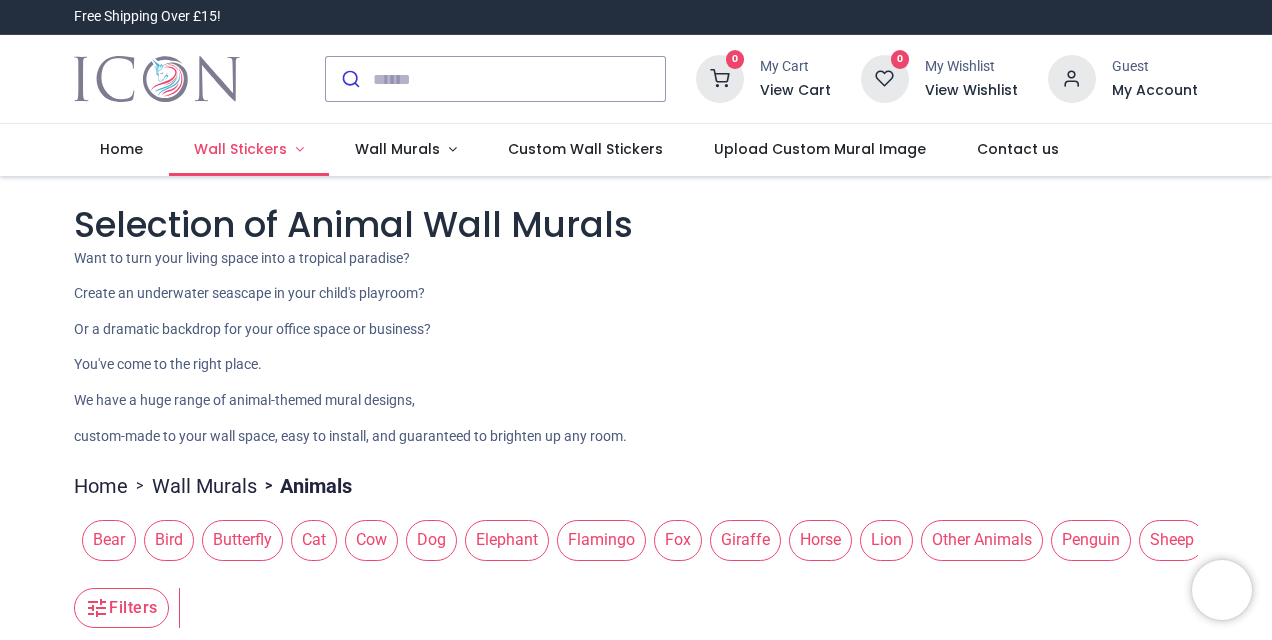 click on "Wall Stickers" at bounding box center [240, 149] 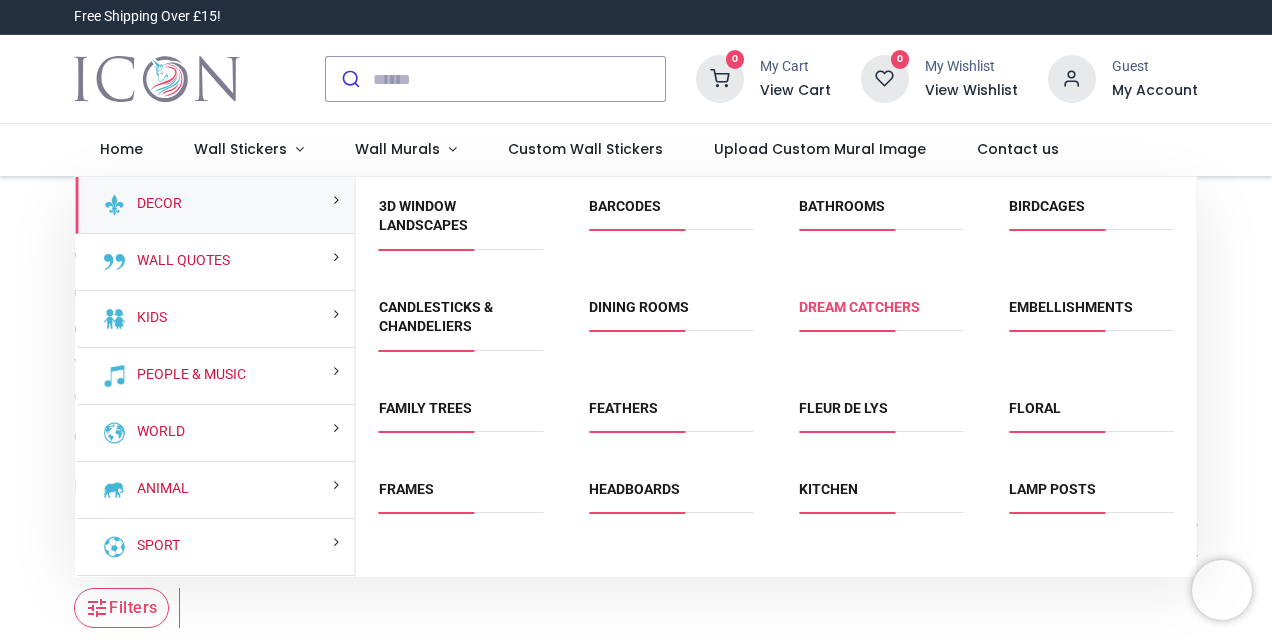 click on "Dream Catchers" at bounding box center [859, 307] 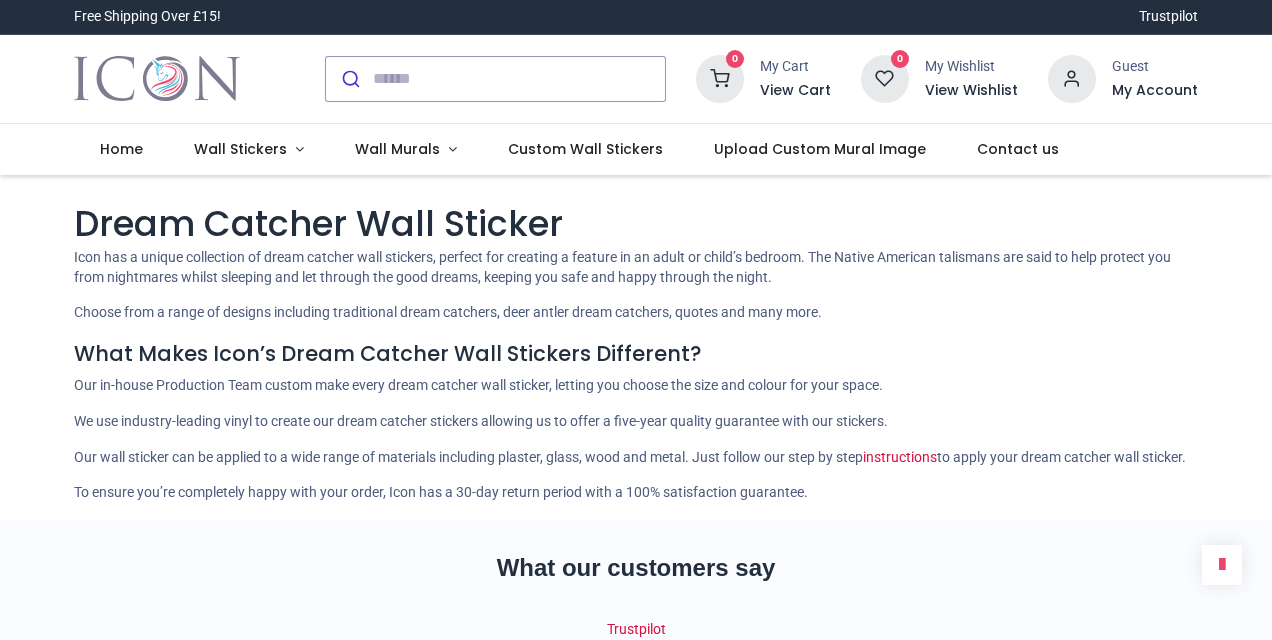 scroll, scrollTop: 0, scrollLeft: 0, axis: both 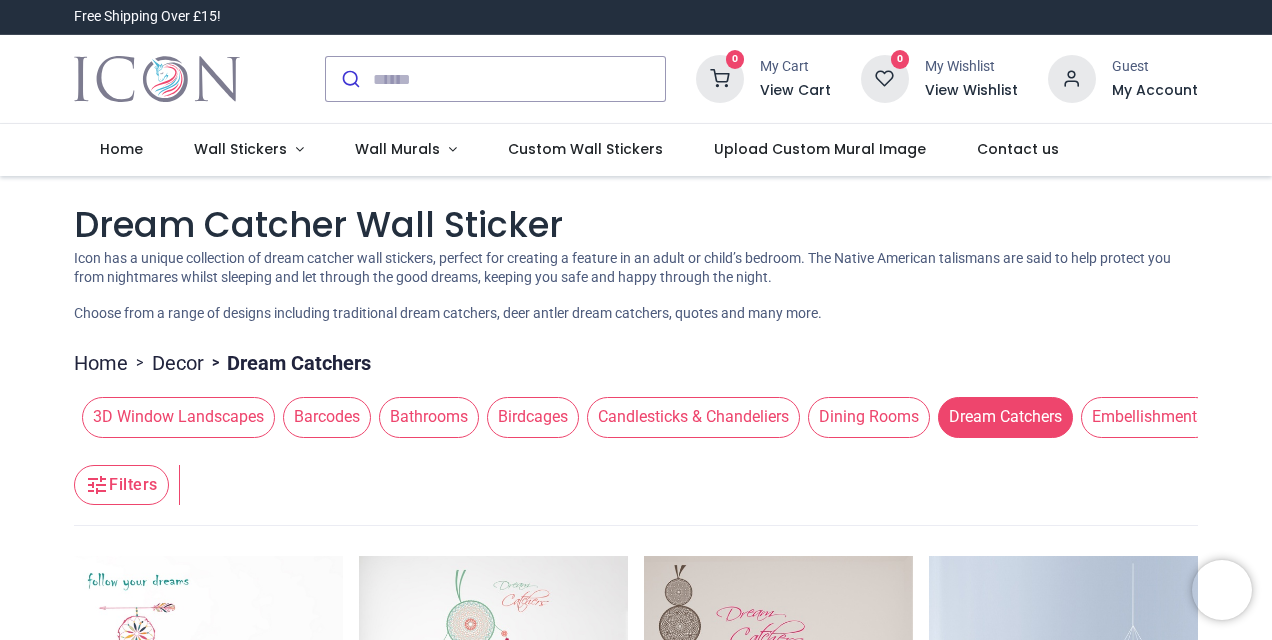 click on "Candlesticks & Chandeliers" at bounding box center [693, 417] 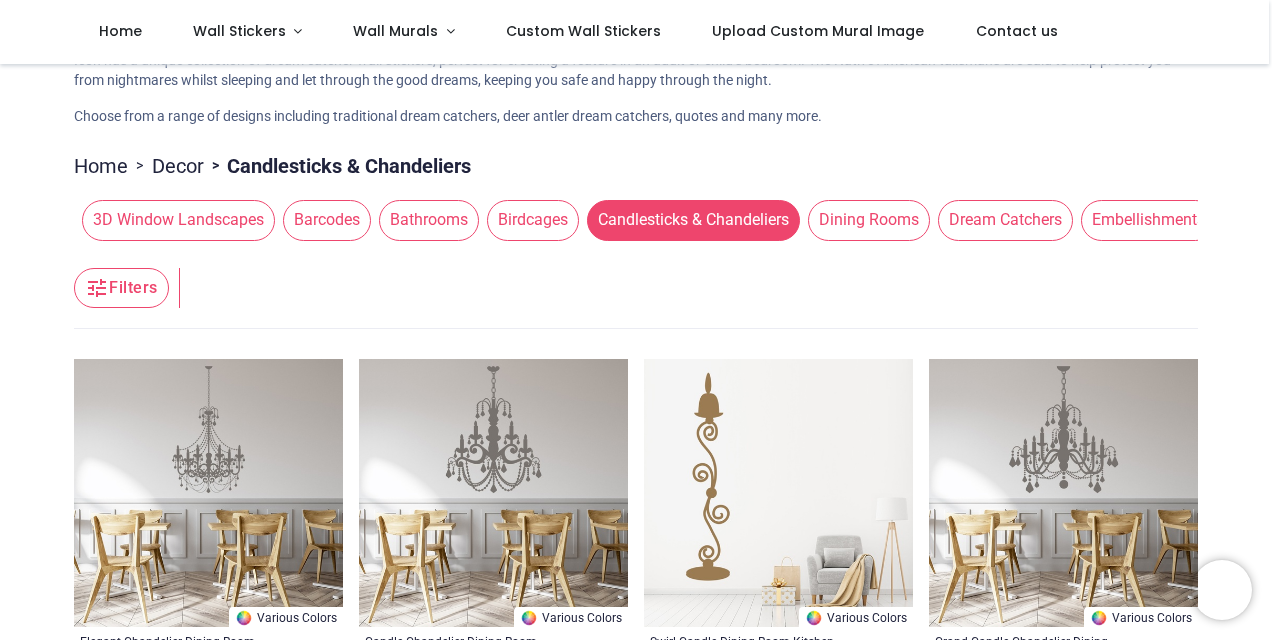 scroll, scrollTop: 84, scrollLeft: 0, axis: vertical 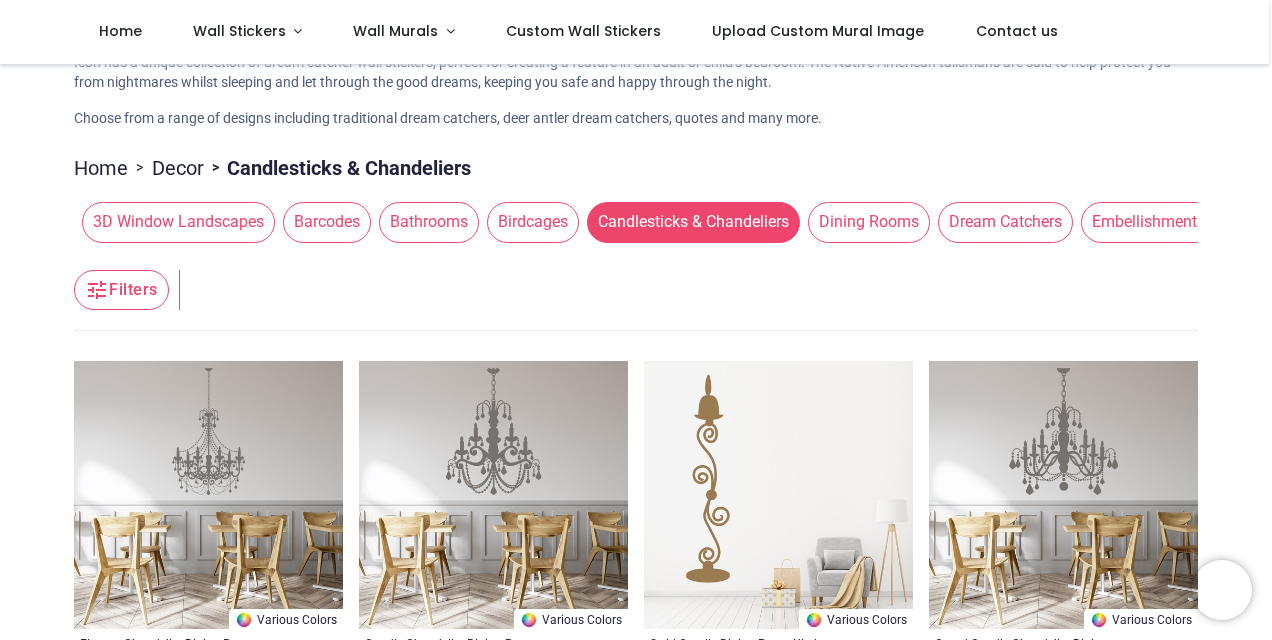 type 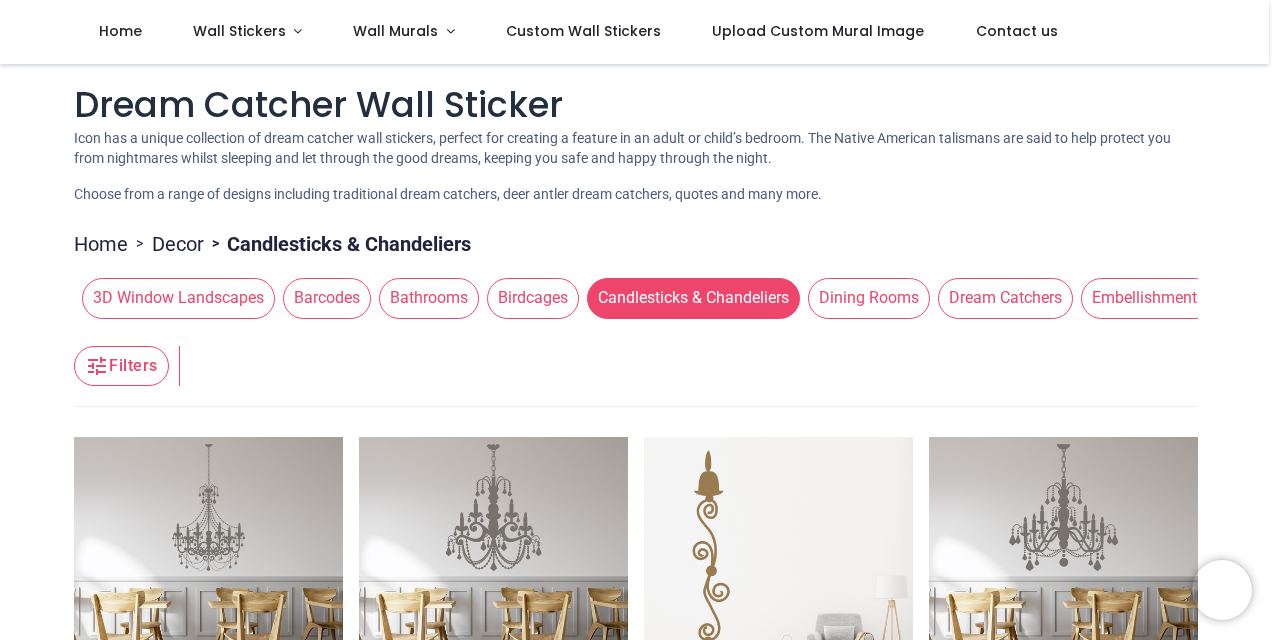 scroll, scrollTop: 0, scrollLeft: 0, axis: both 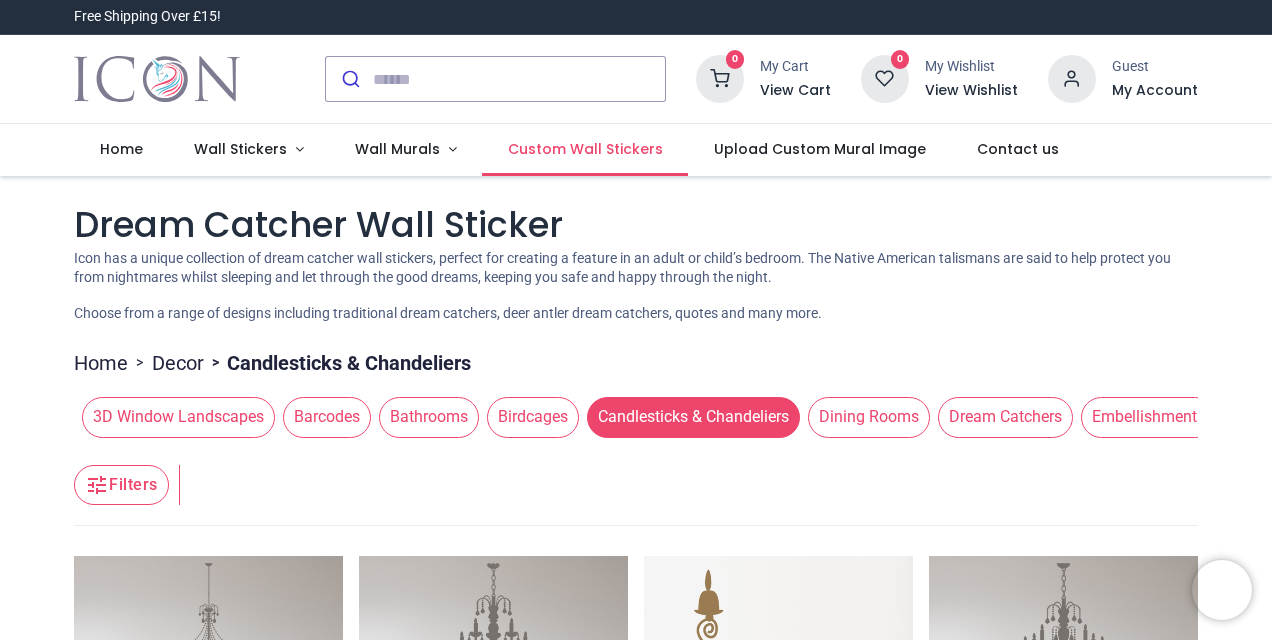 click on "Custom Wall Stickers" at bounding box center [585, 149] 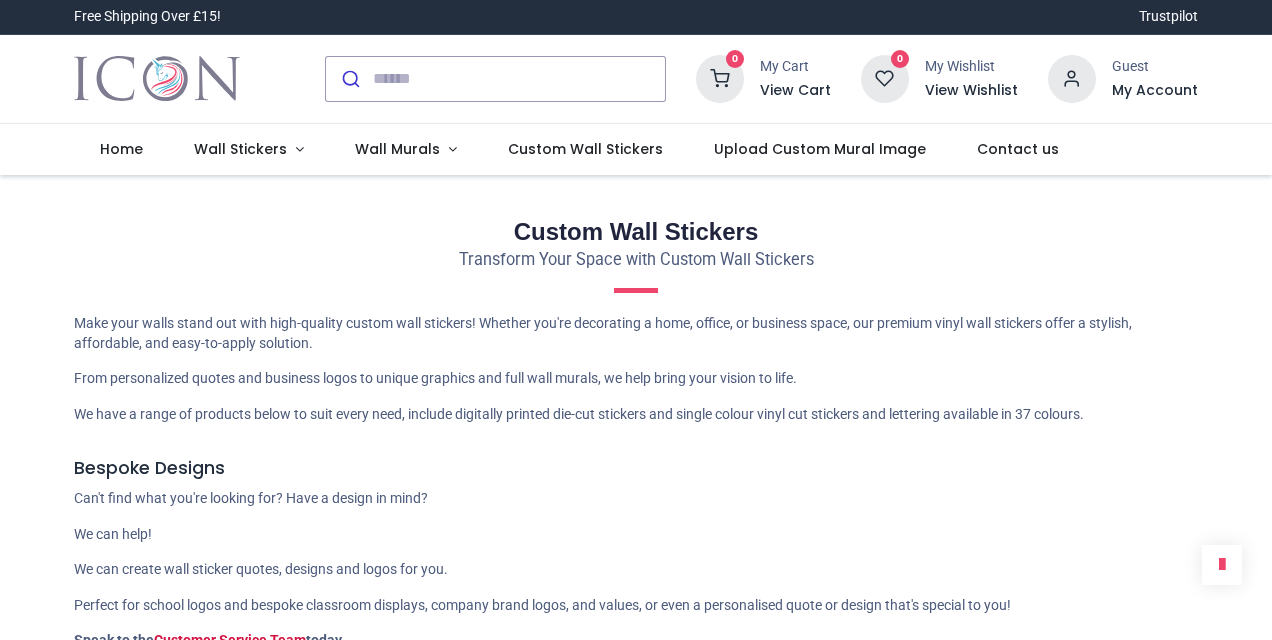 scroll, scrollTop: 0, scrollLeft: 0, axis: both 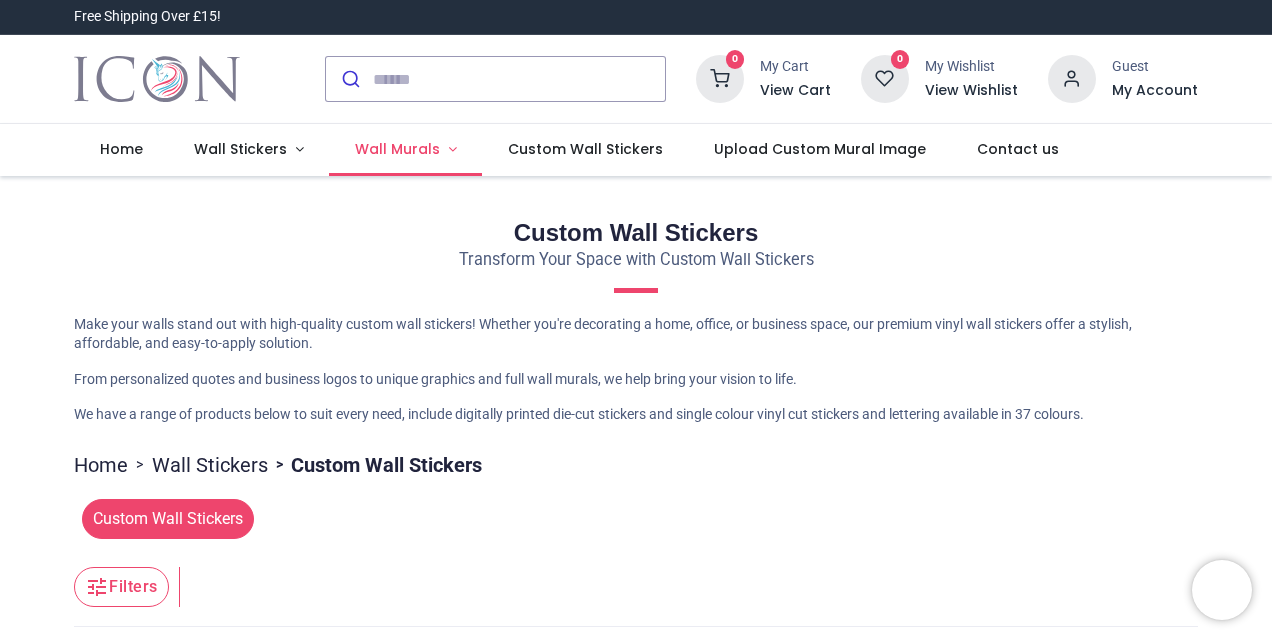 click on "Wall Murals" at bounding box center [397, 149] 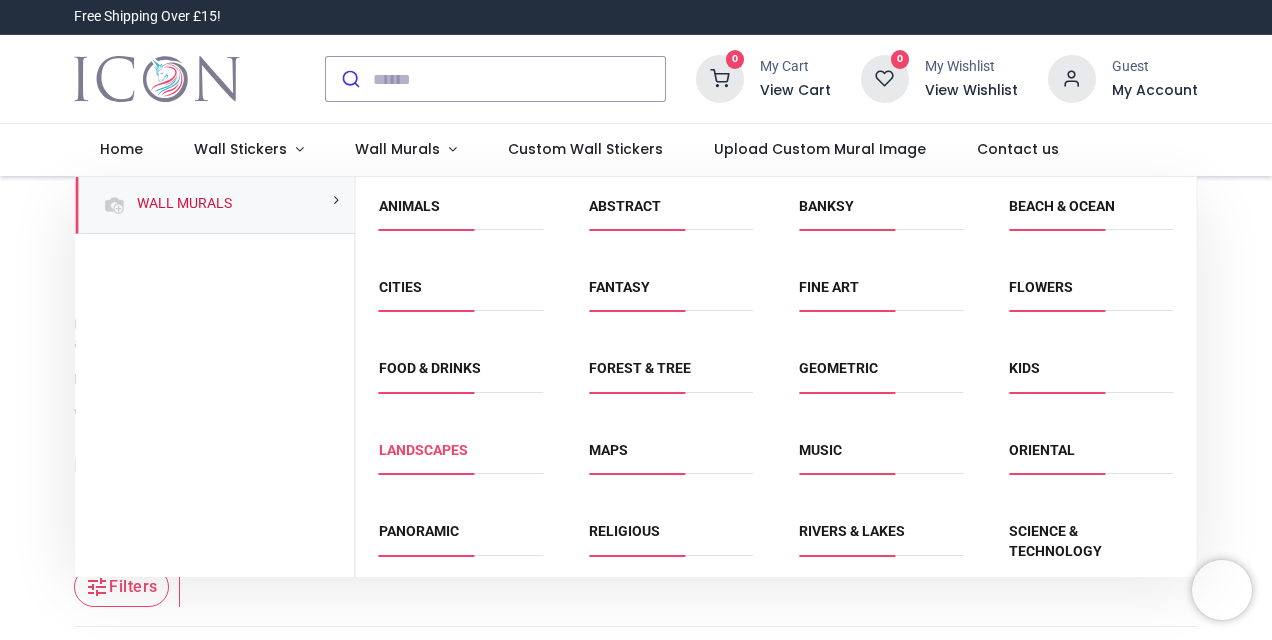 click on "Landscapes" at bounding box center [423, 450] 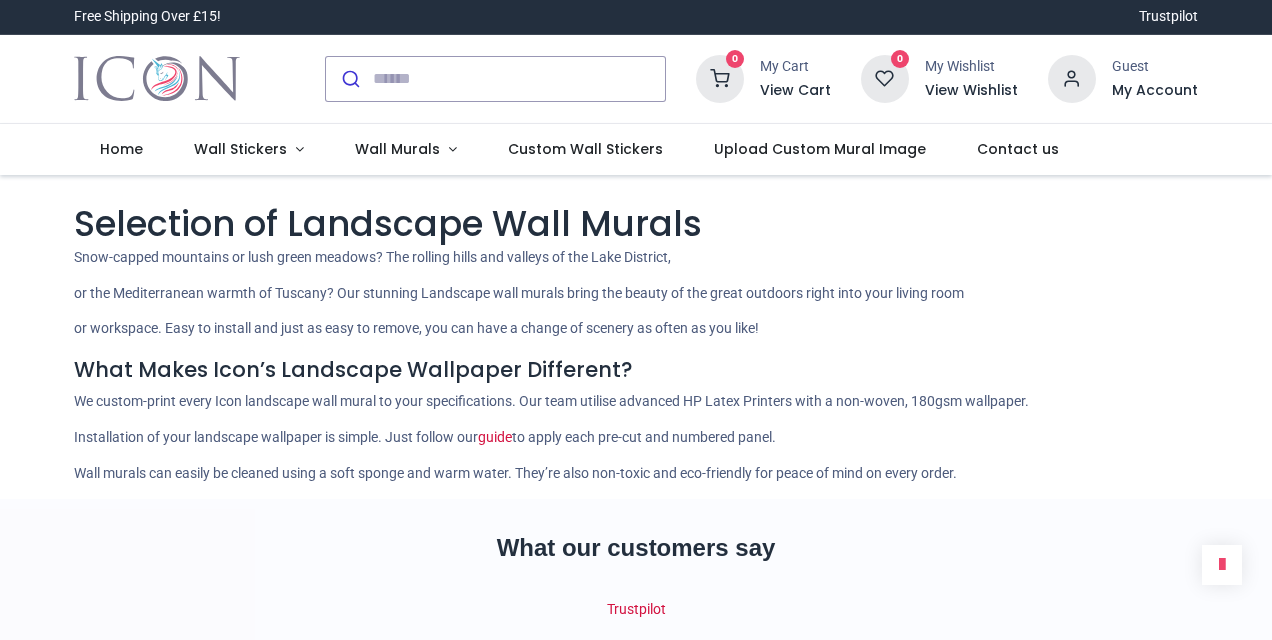 scroll, scrollTop: 0, scrollLeft: 0, axis: both 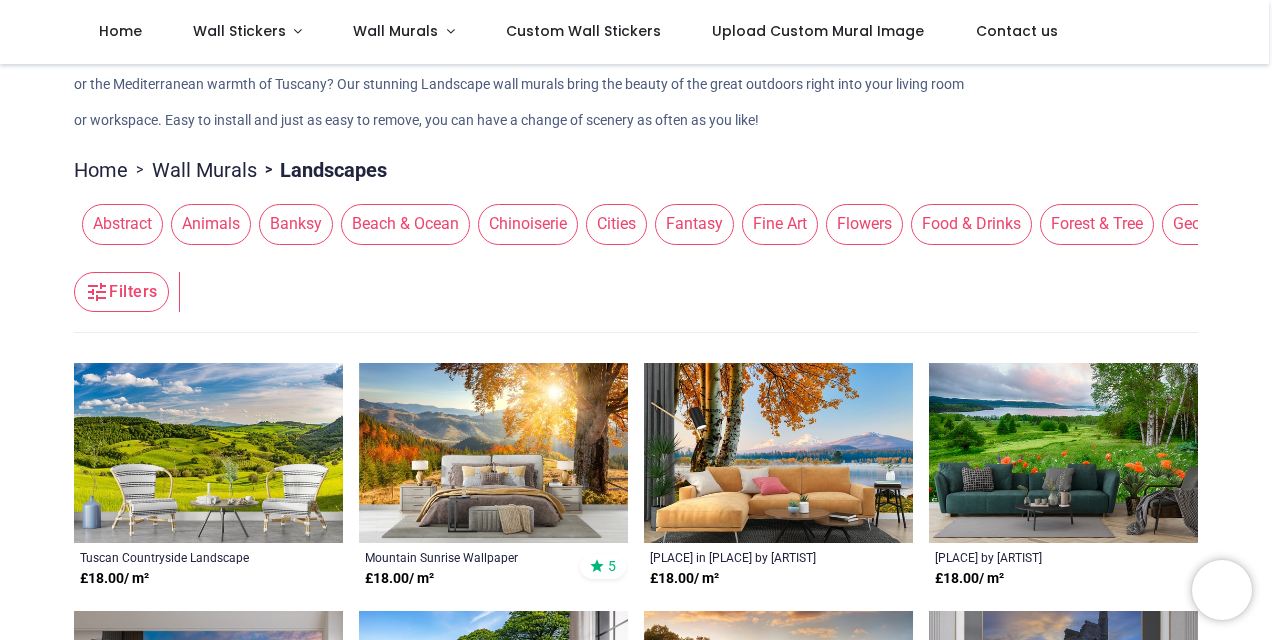 click on "Beach & Ocean" at bounding box center (405, 224) 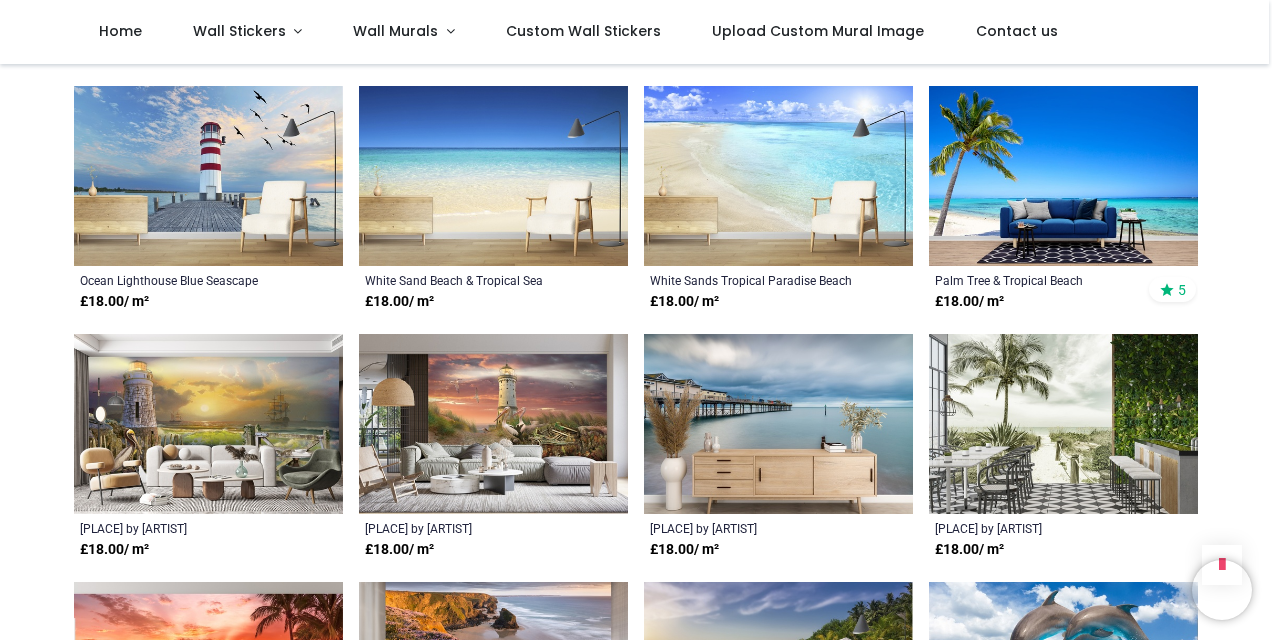 scroll, scrollTop: 874, scrollLeft: 0, axis: vertical 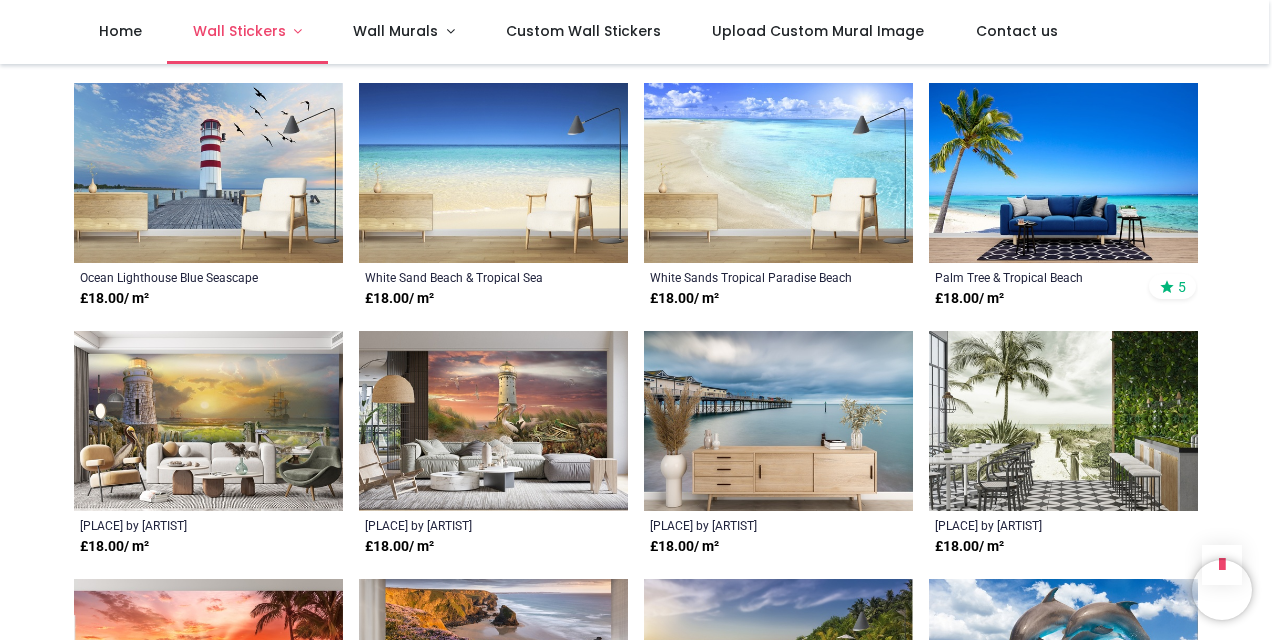 click on "Wall Stickers" at bounding box center (239, 31) 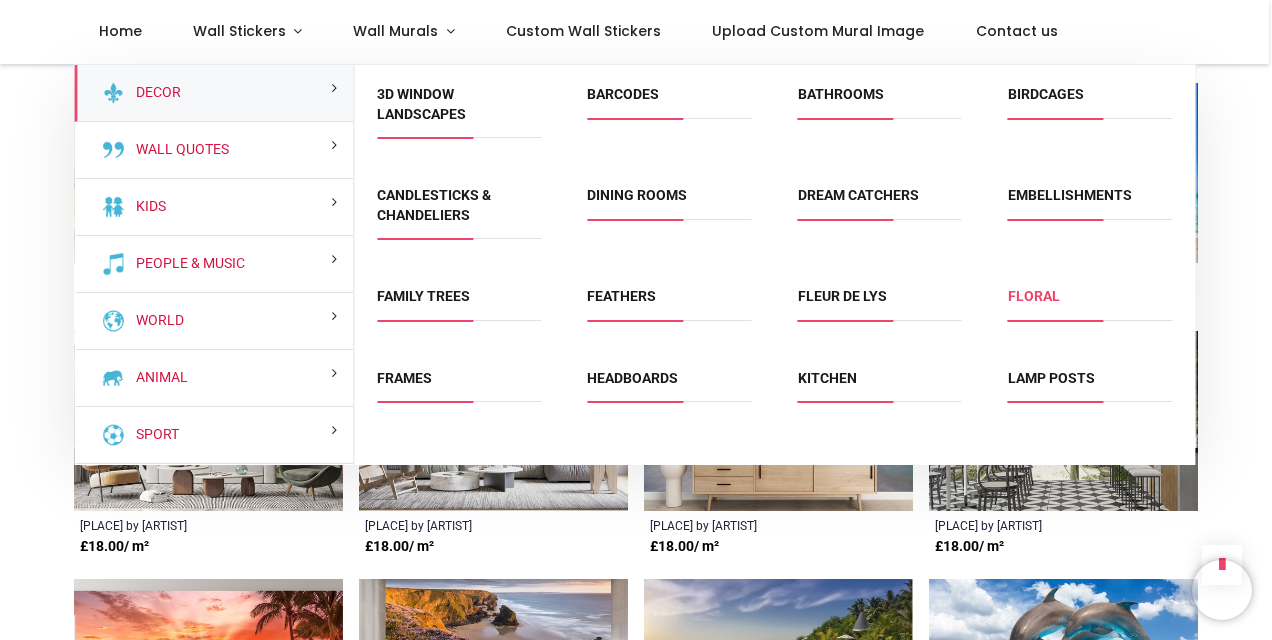 click on "Floral" at bounding box center [1034, 296] 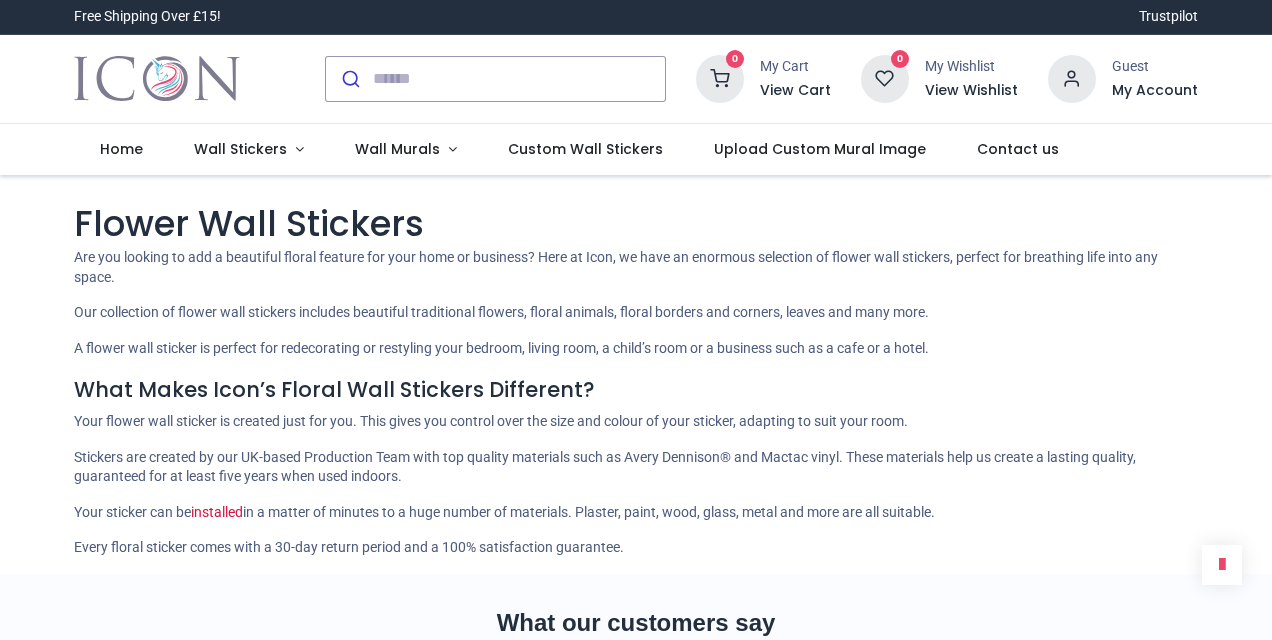 scroll, scrollTop: 0, scrollLeft: 0, axis: both 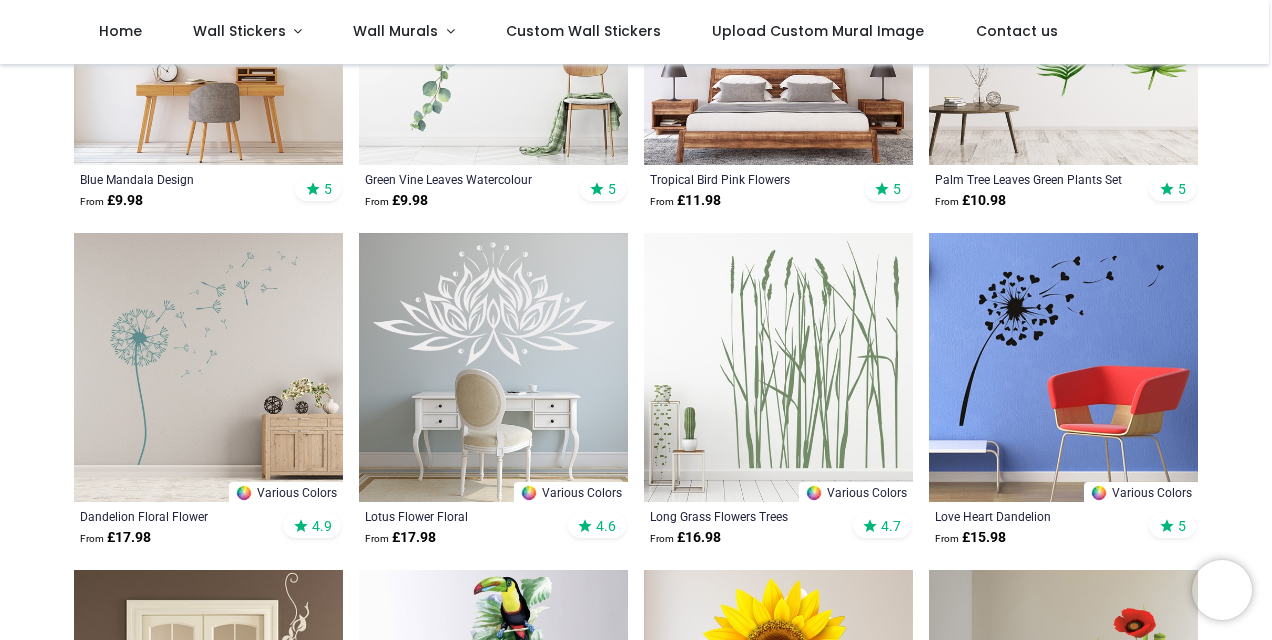 click at bounding box center [493, 367] 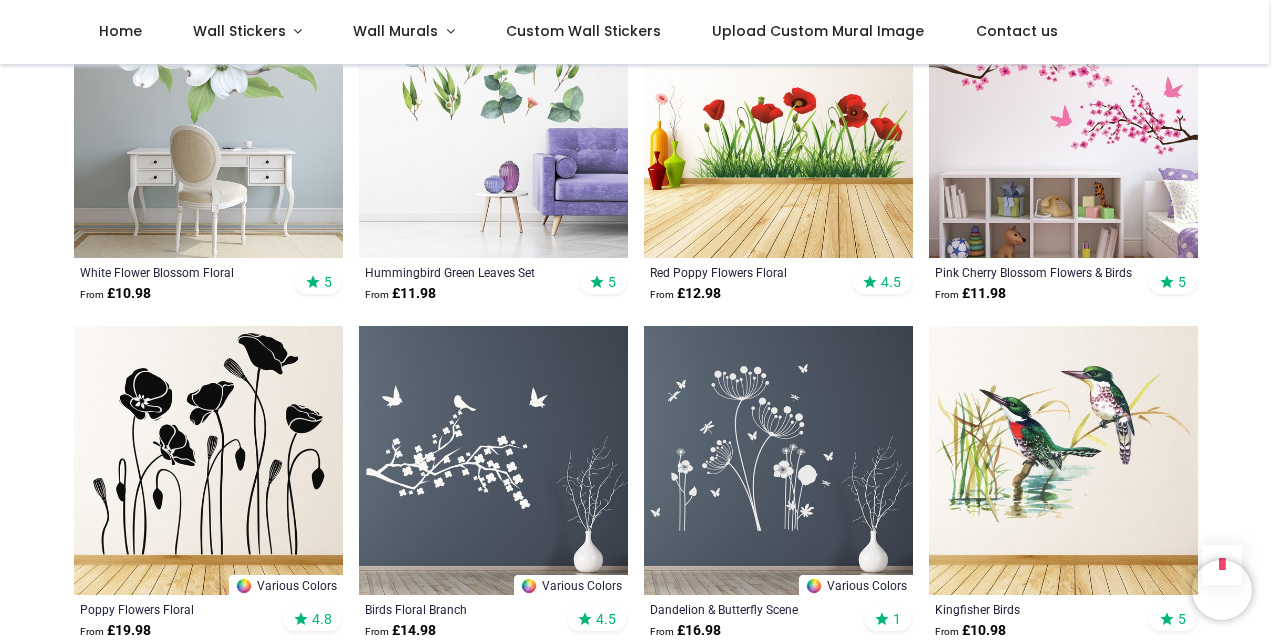 scroll, scrollTop: 1838, scrollLeft: 0, axis: vertical 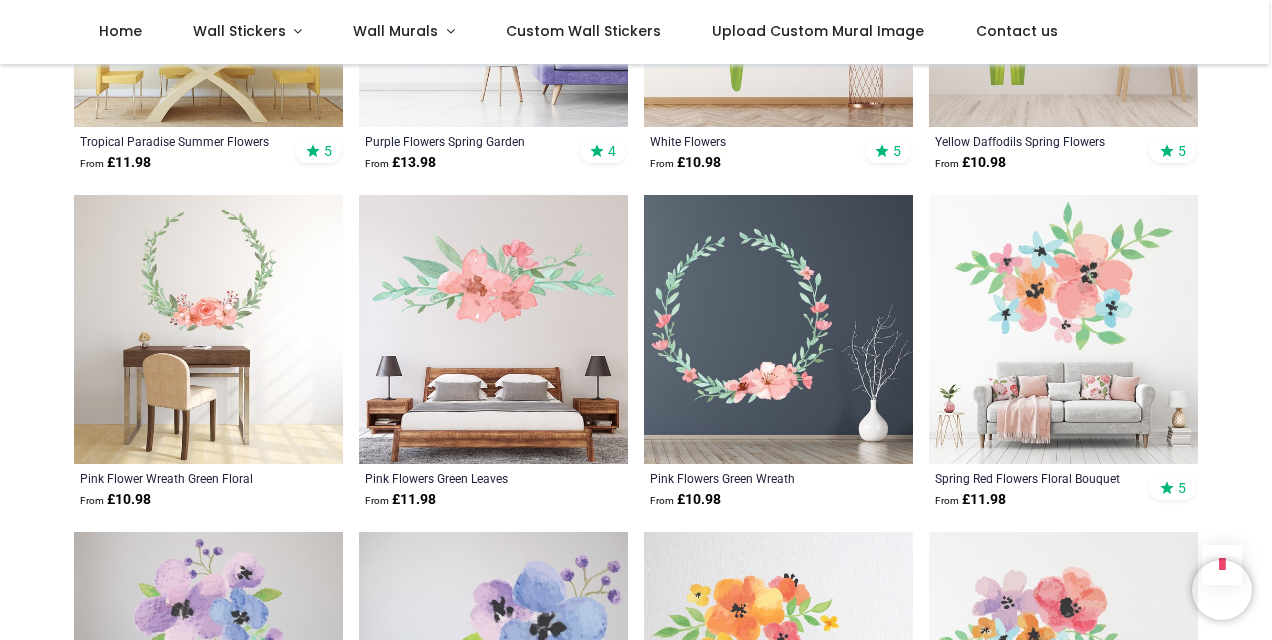 click at bounding box center (493, 329) 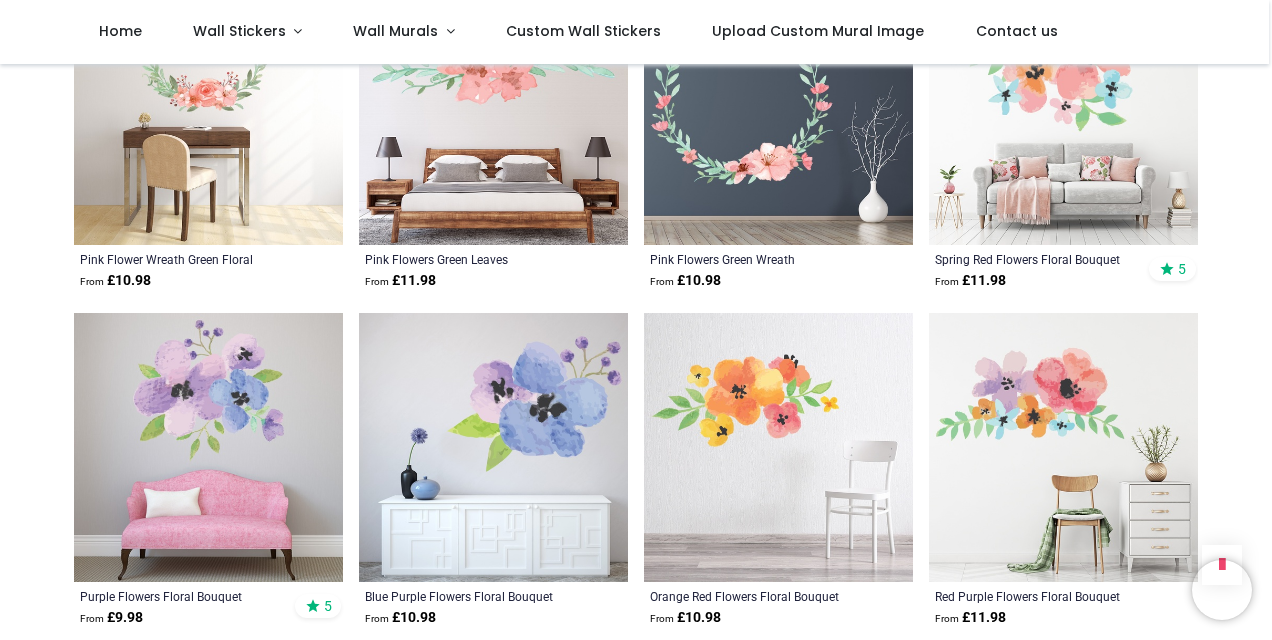 scroll, scrollTop: 3536, scrollLeft: 0, axis: vertical 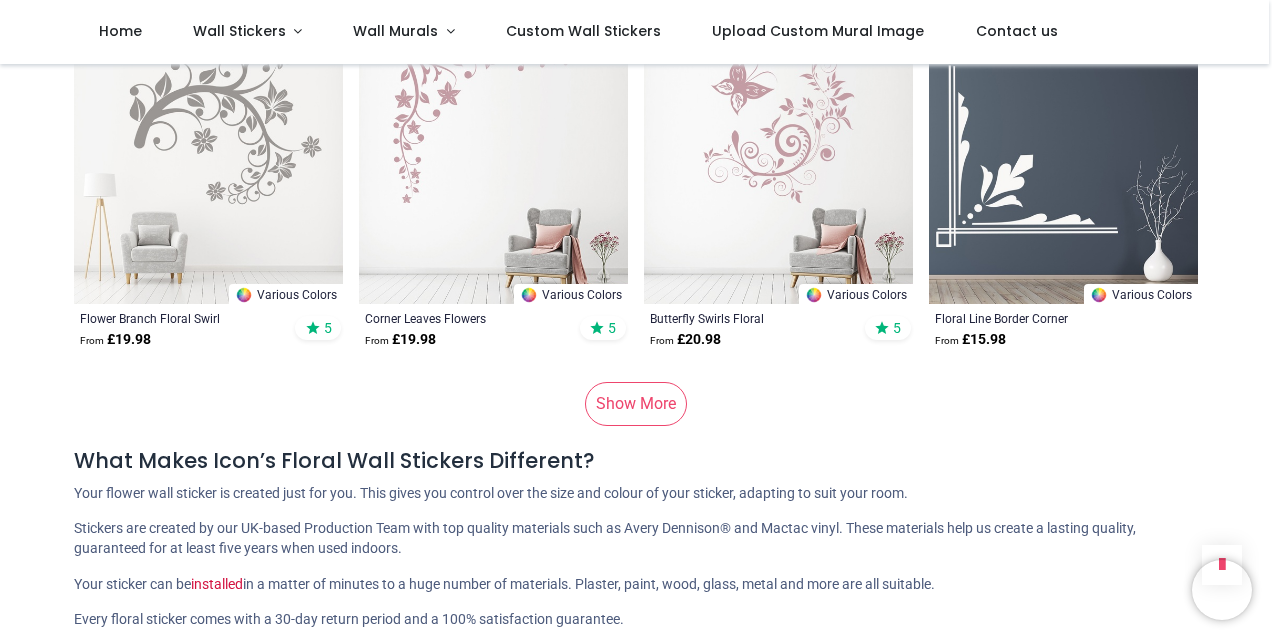 click on "Show More" at bounding box center (636, 404) 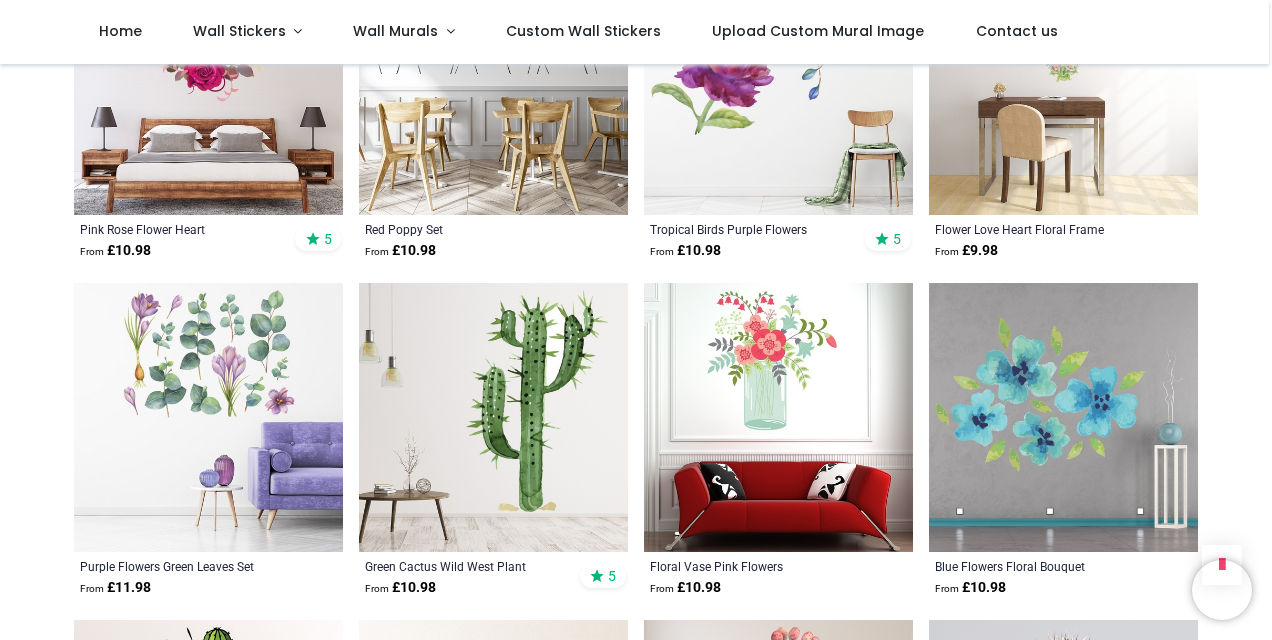 scroll, scrollTop: 15020, scrollLeft: 0, axis: vertical 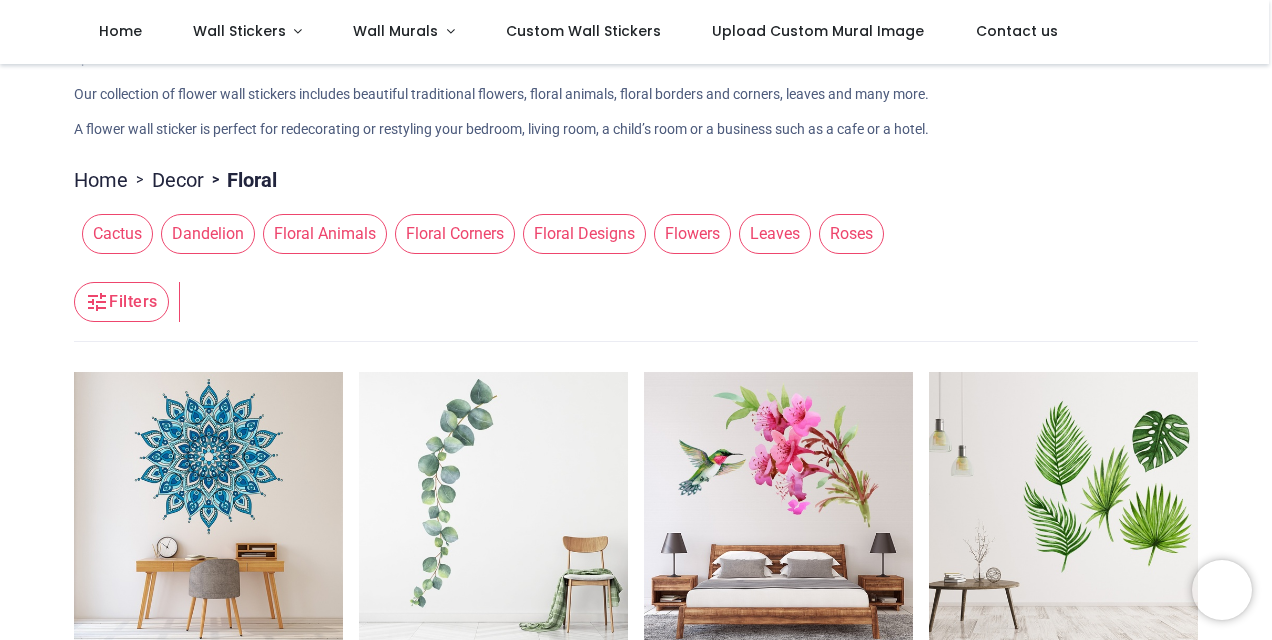 click on "Floral Animals" at bounding box center (325, 234) 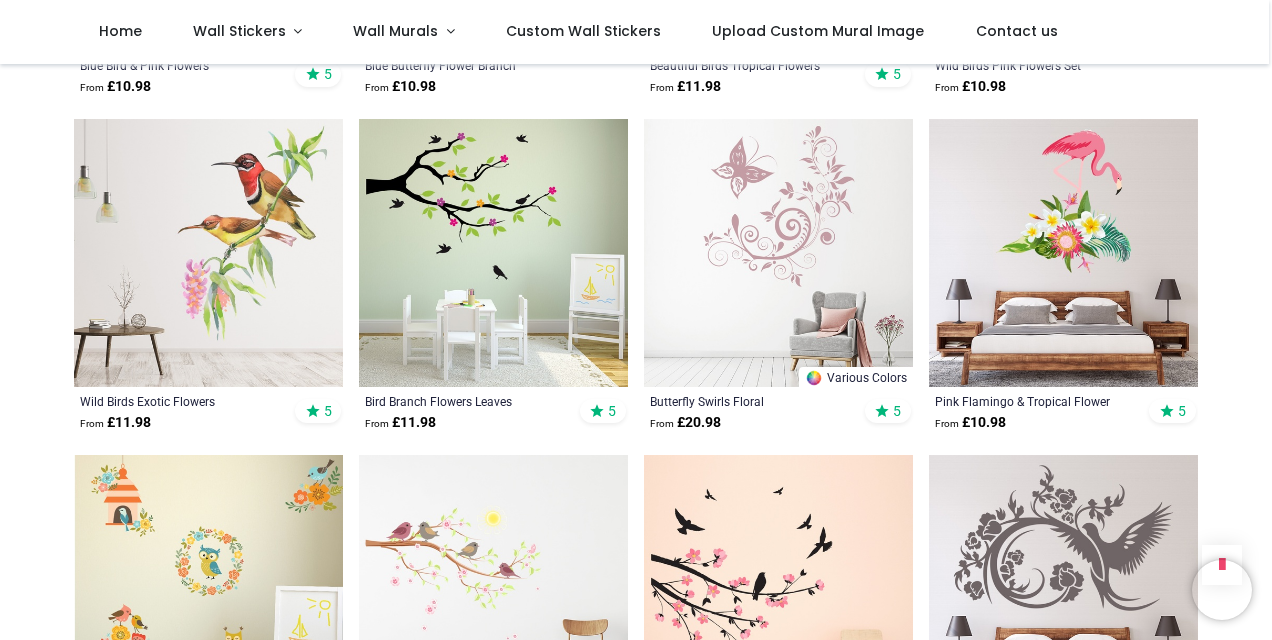scroll, scrollTop: 1364, scrollLeft: 0, axis: vertical 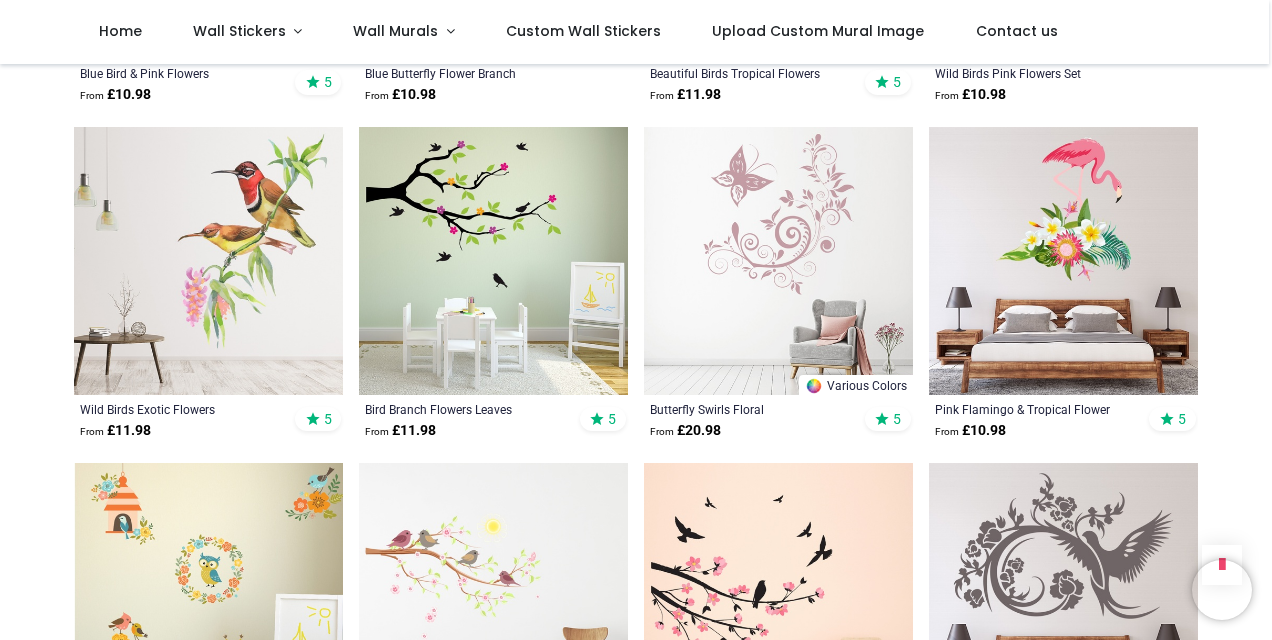 click at bounding box center [778, 261] 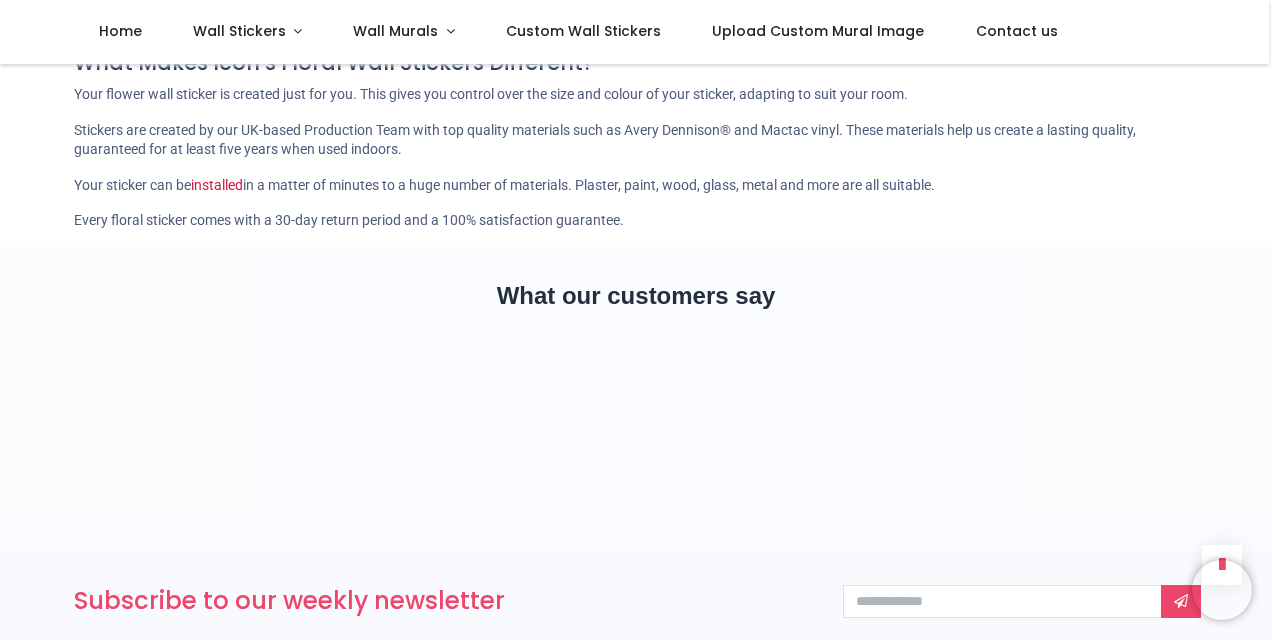 scroll, scrollTop: 2813, scrollLeft: 0, axis: vertical 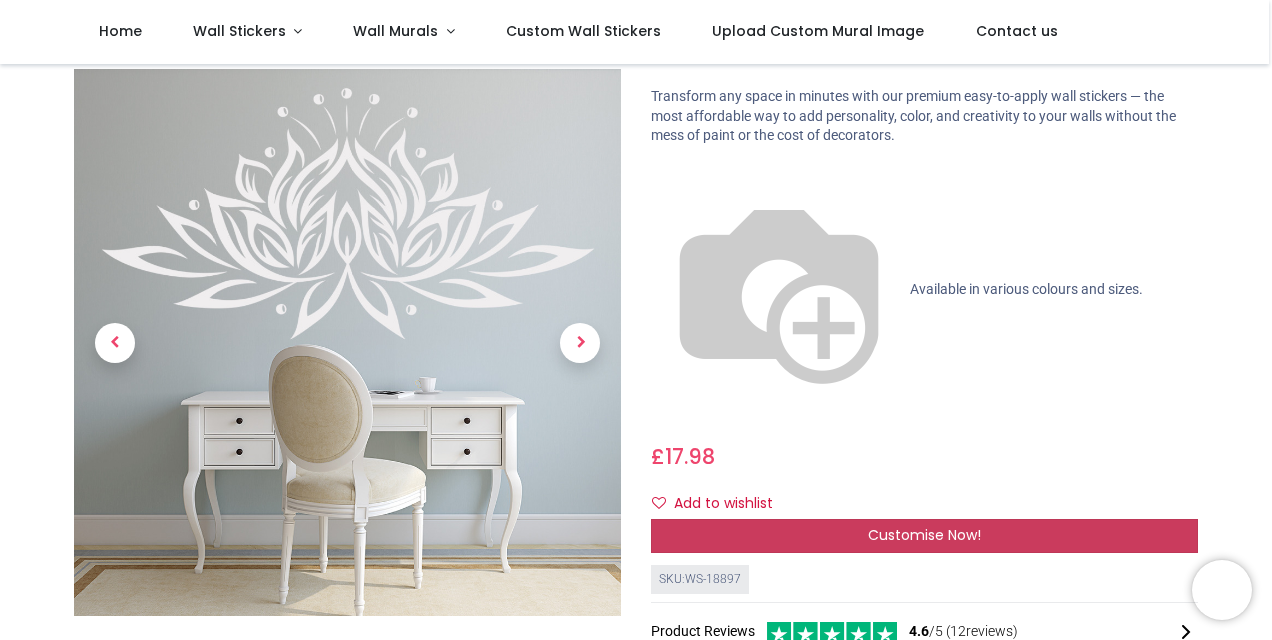 click on "Customise Now!" at bounding box center (924, 536) 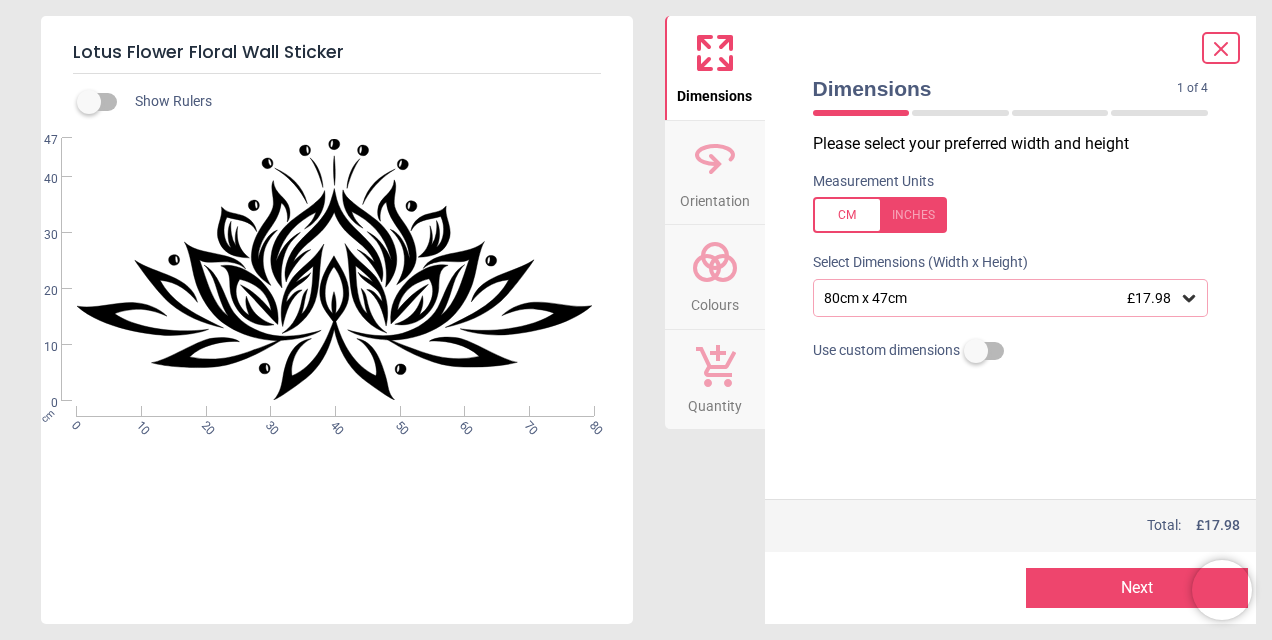 click 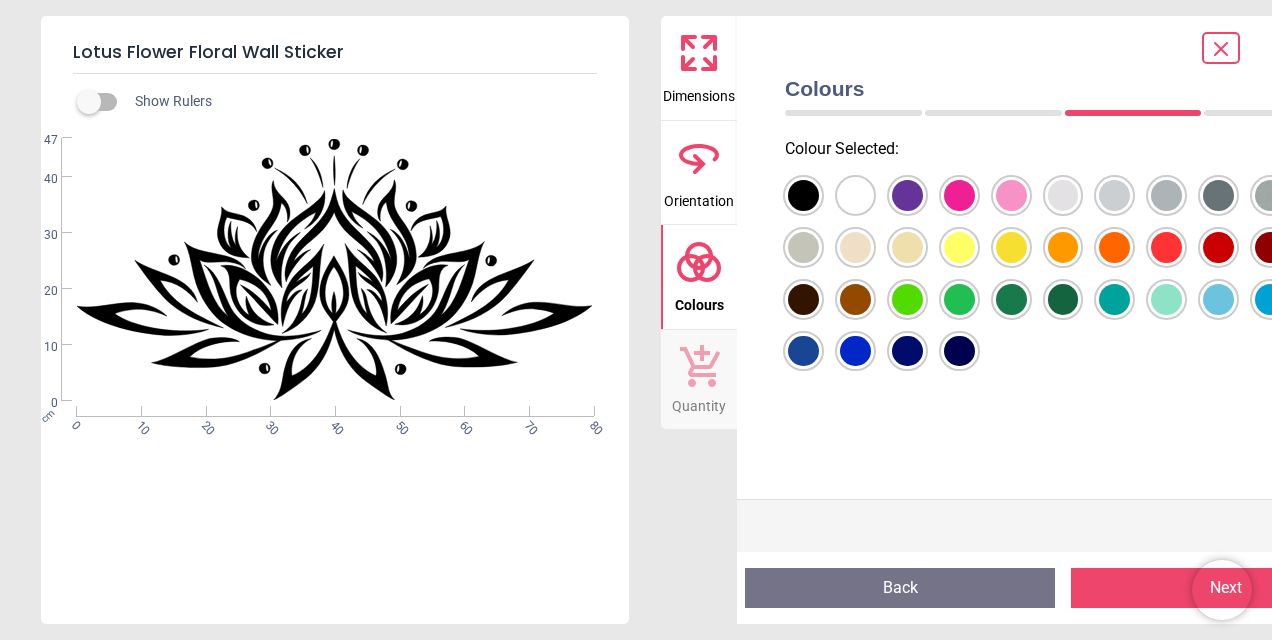 click at bounding box center (803, 195) 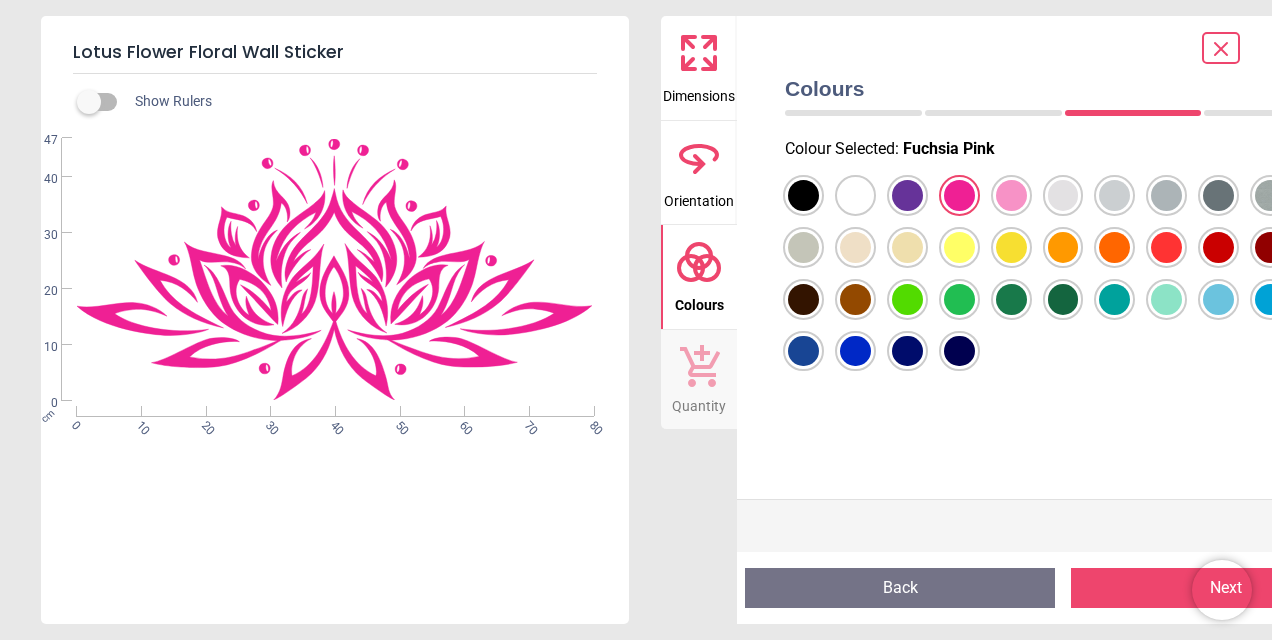 click at bounding box center [803, 195] 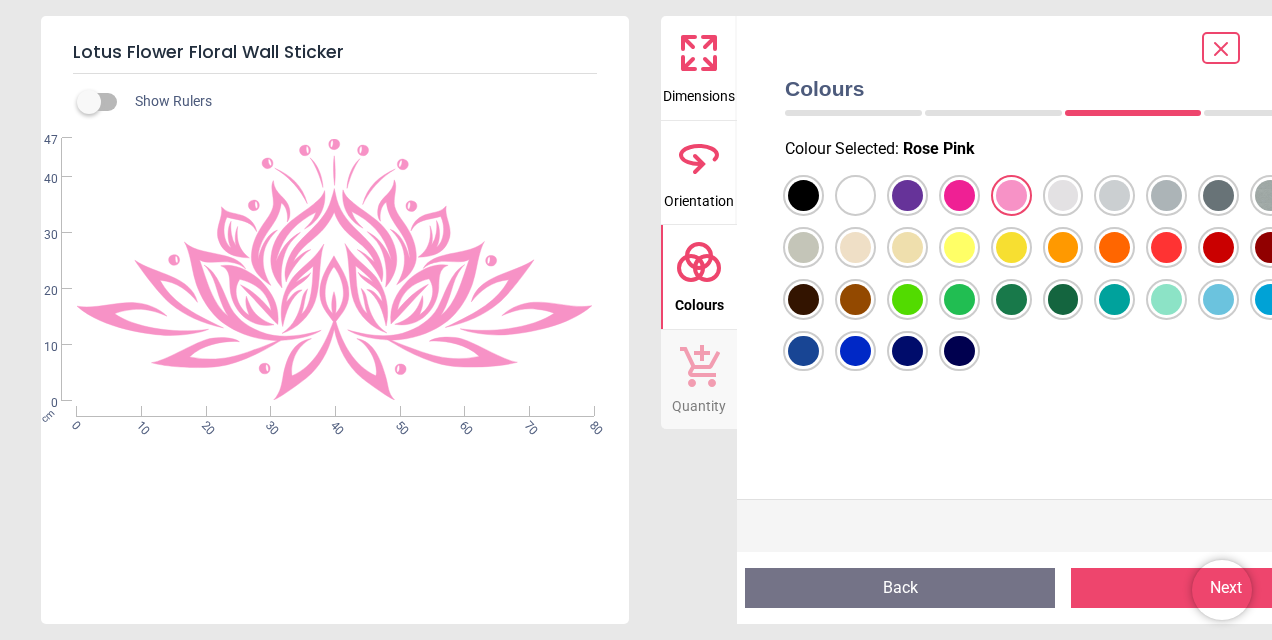 click at bounding box center [803, 195] 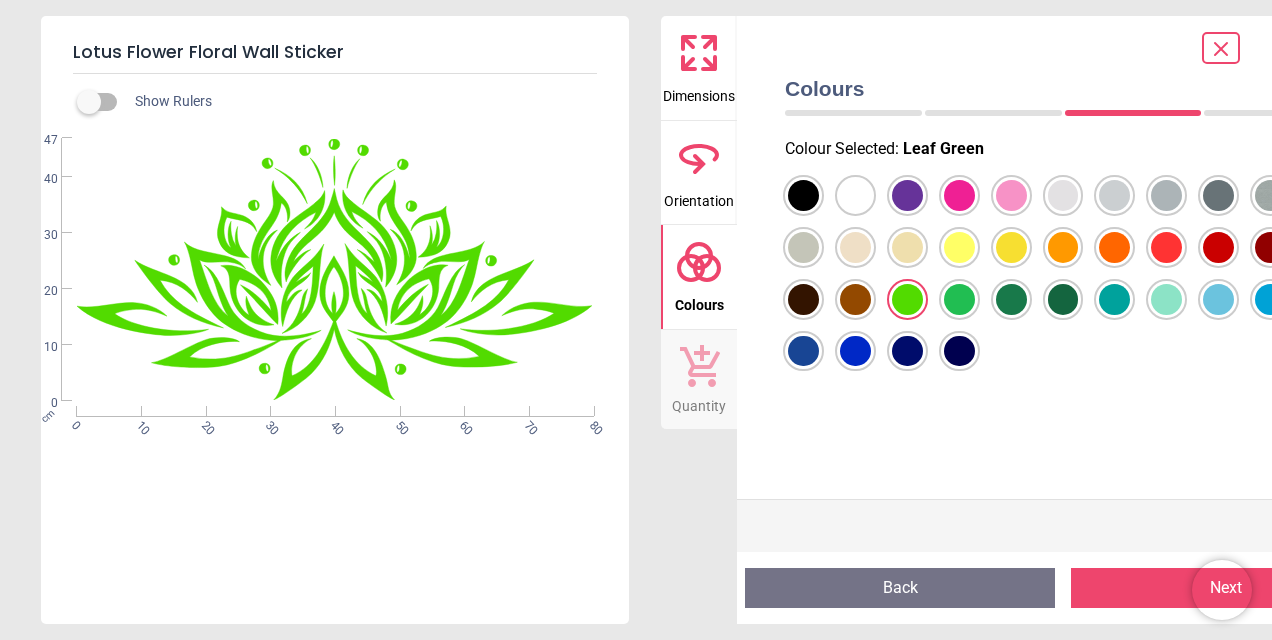click at bounding box center [803, 195] 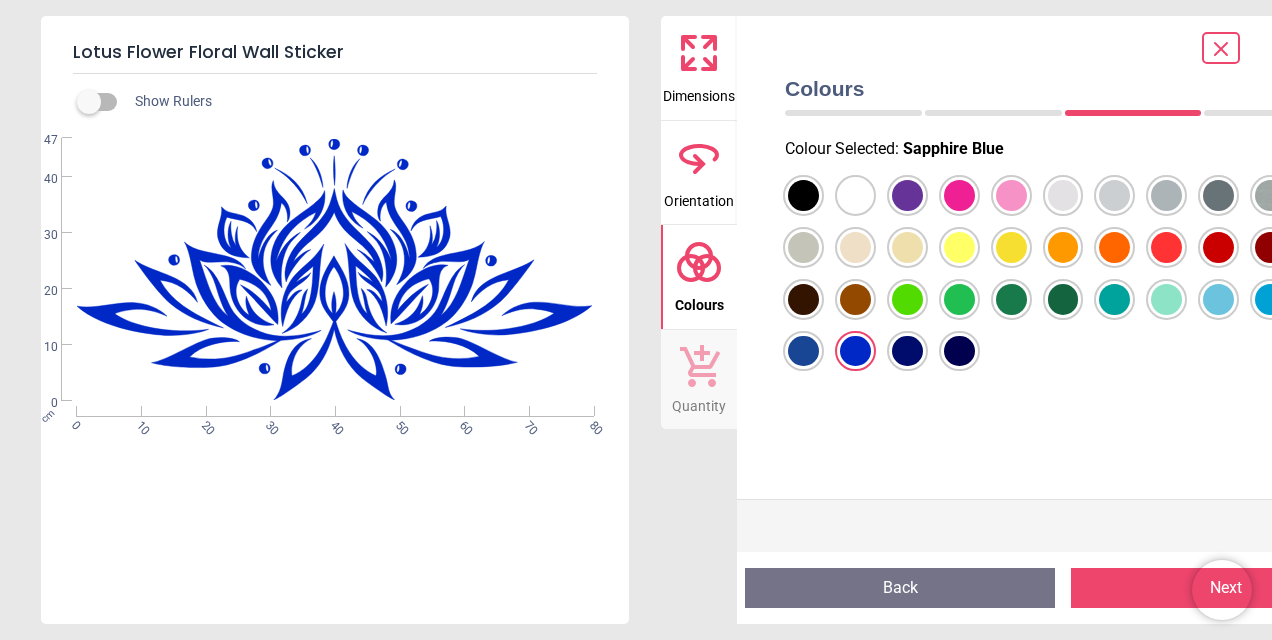 click at bounding box center (803, 195) 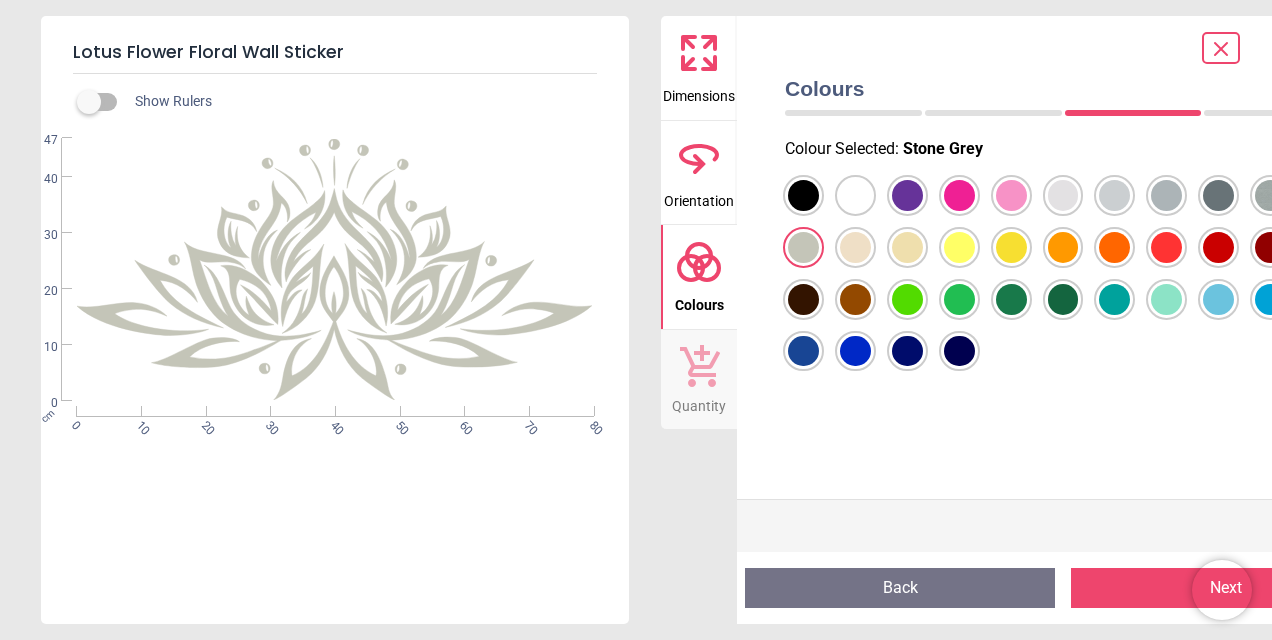 click at bounding box center [803, 195] 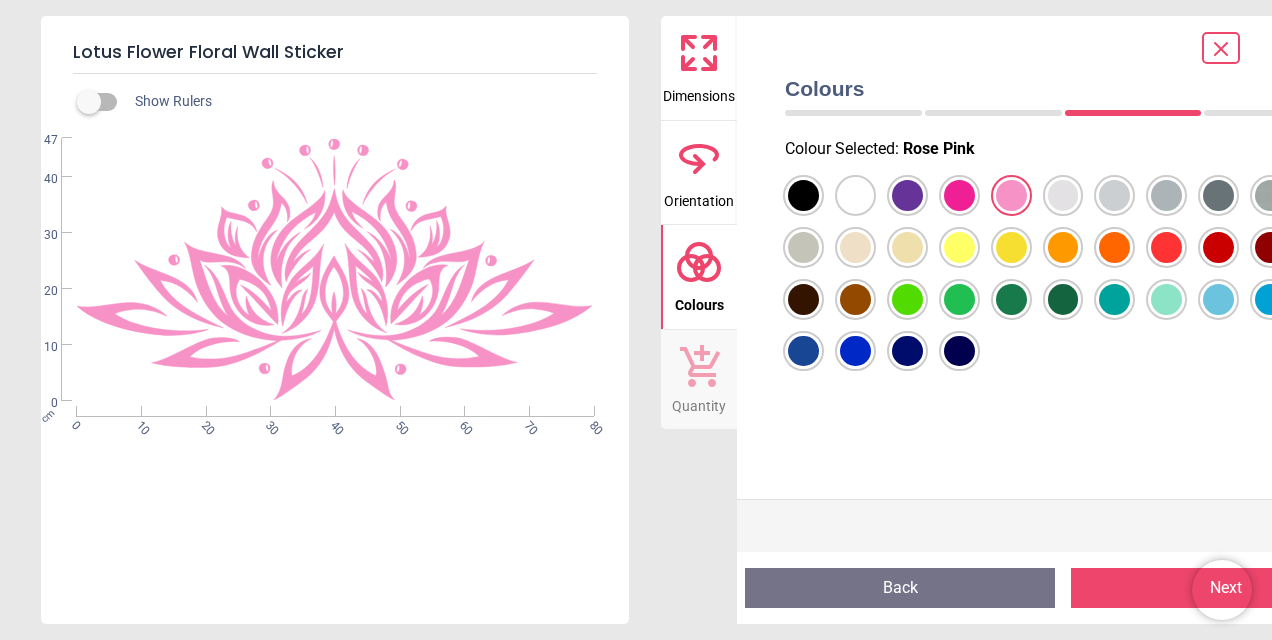 click at bounding box center [803, 195] 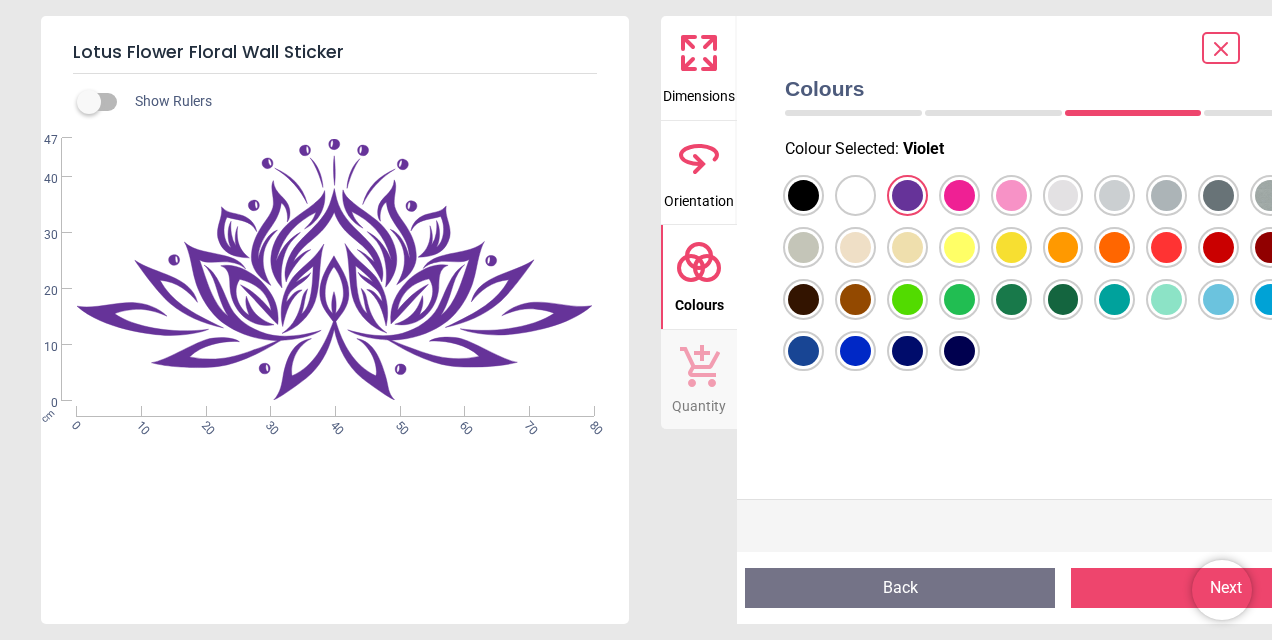 click at bounding box center (803, 195) 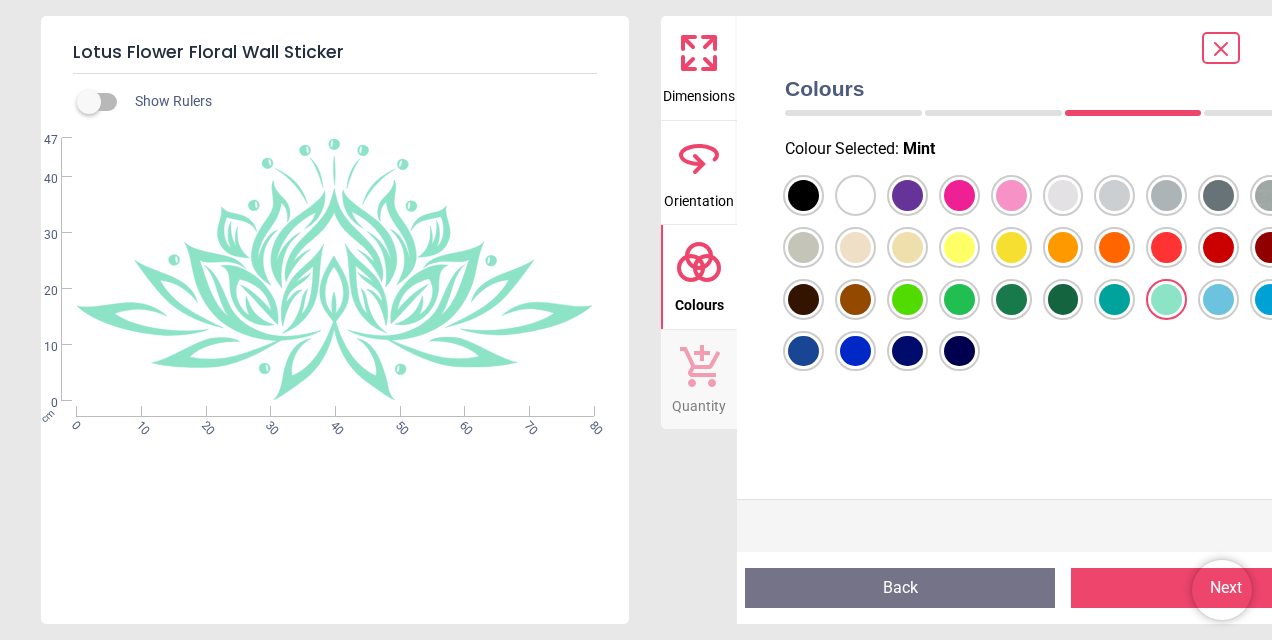 click at bounding box center (803, 195) 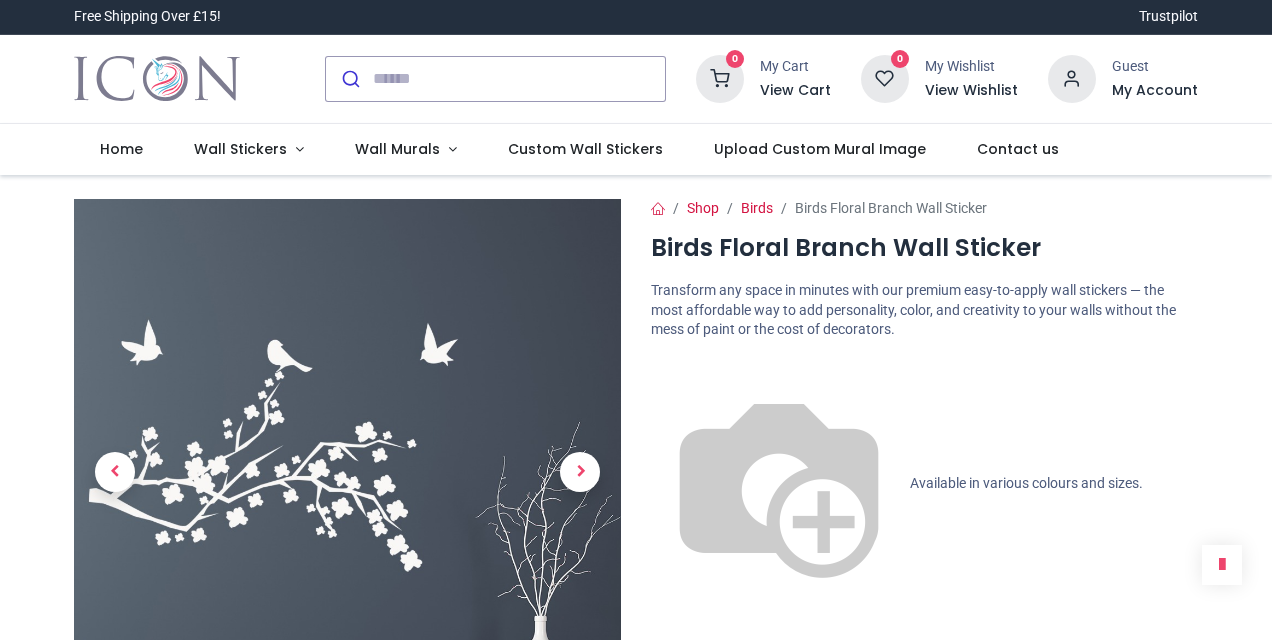 scroll, scrollTop: 0, scrollLeft: 0, axis: both 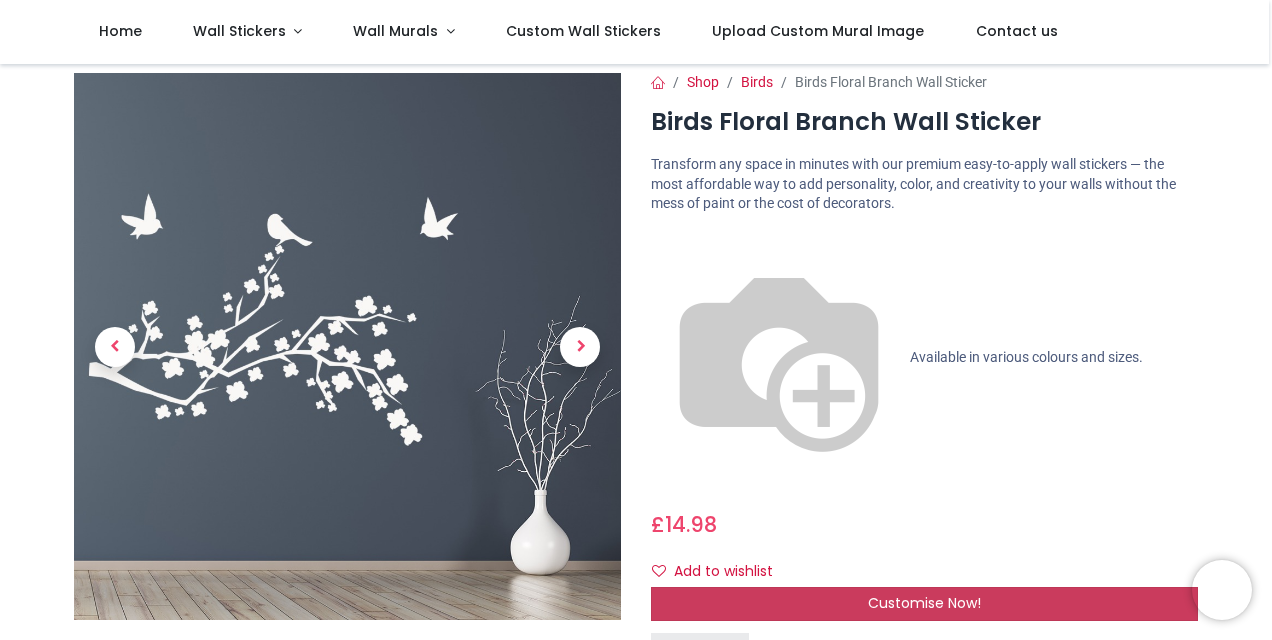 click on "Customise Now!" at bounding box center (924, 604) 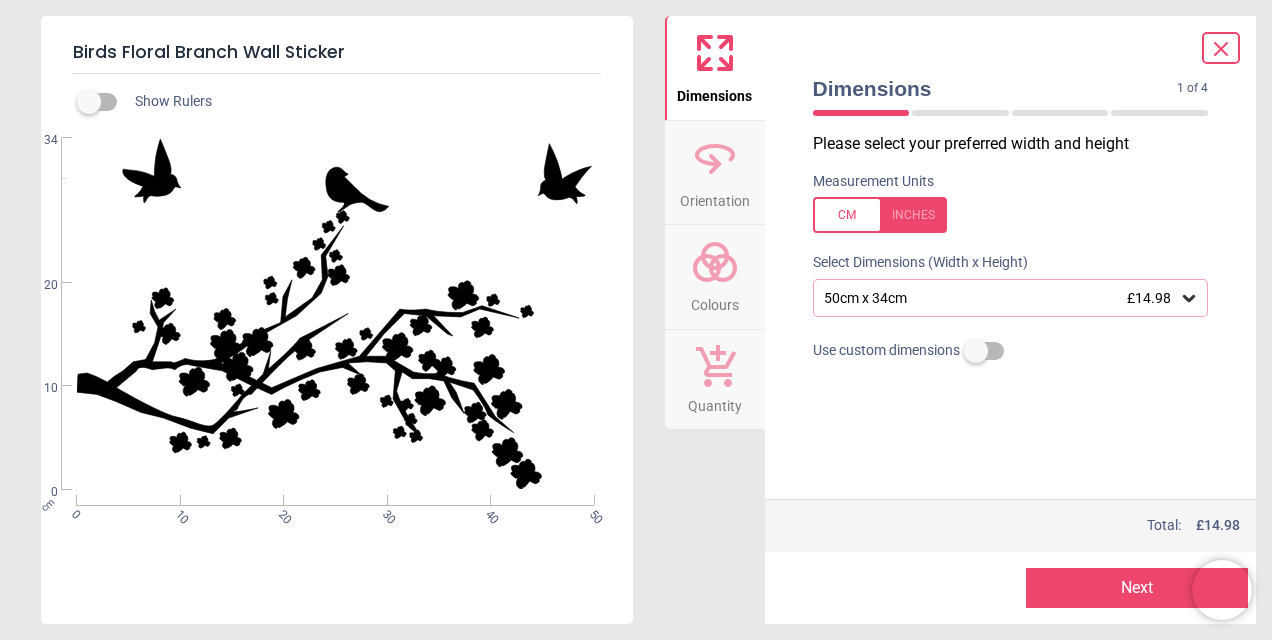click 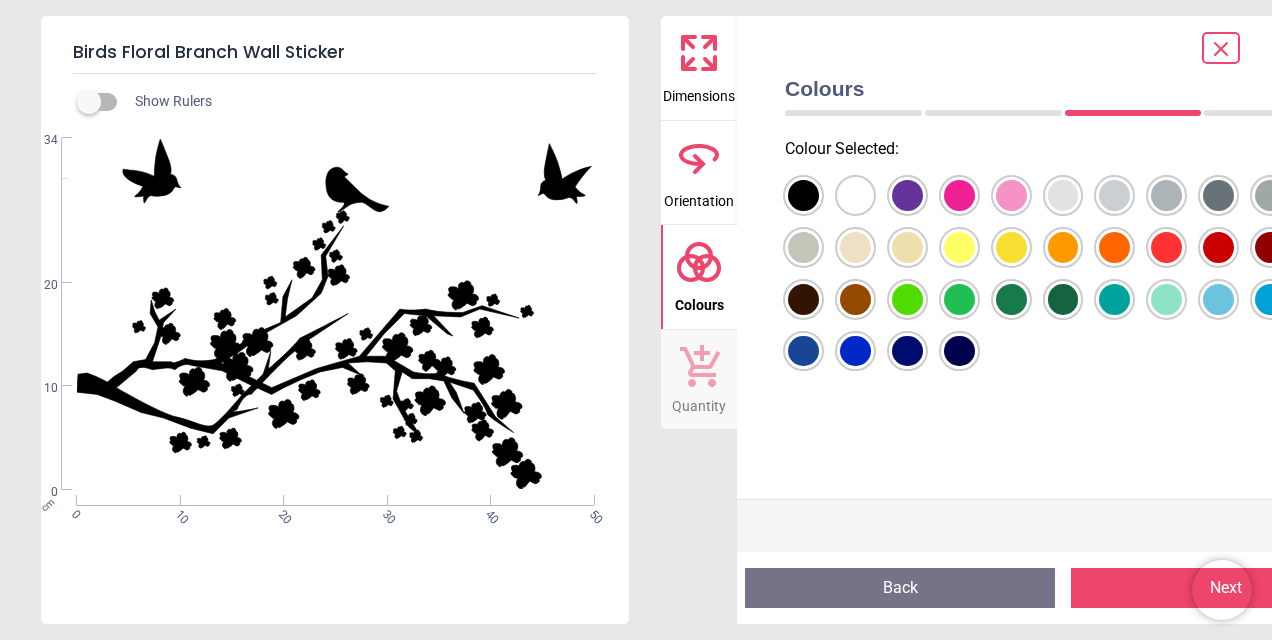 click at bounding box center (803, 195) 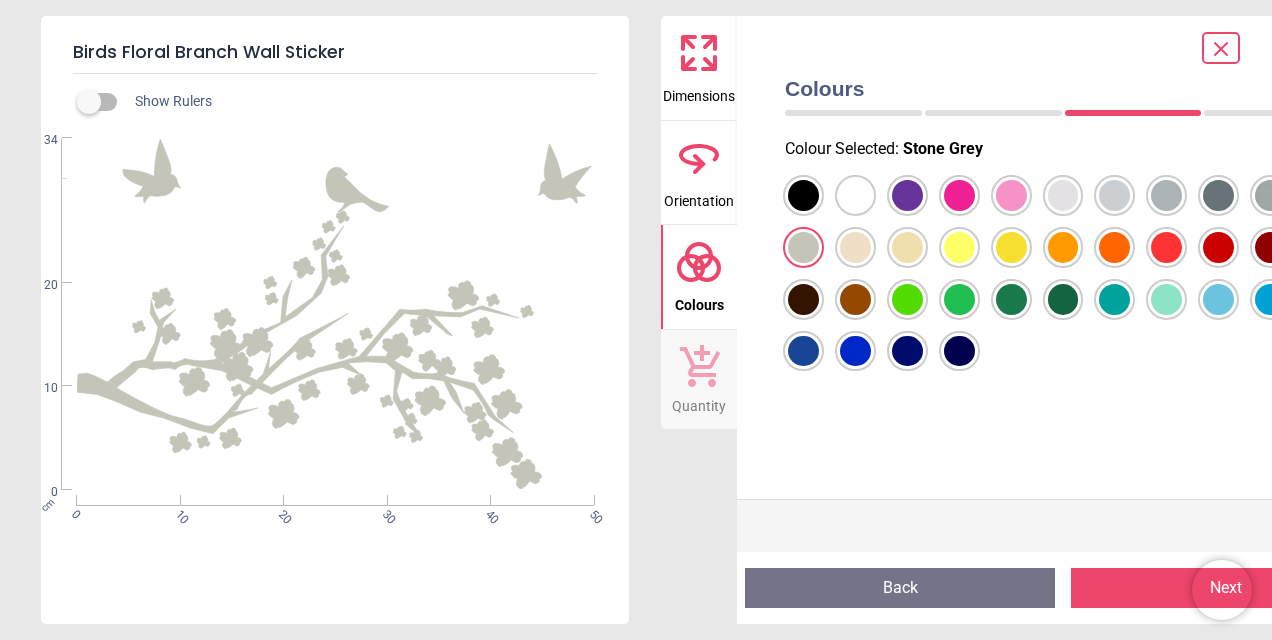 click at bounding box center [803, 195] 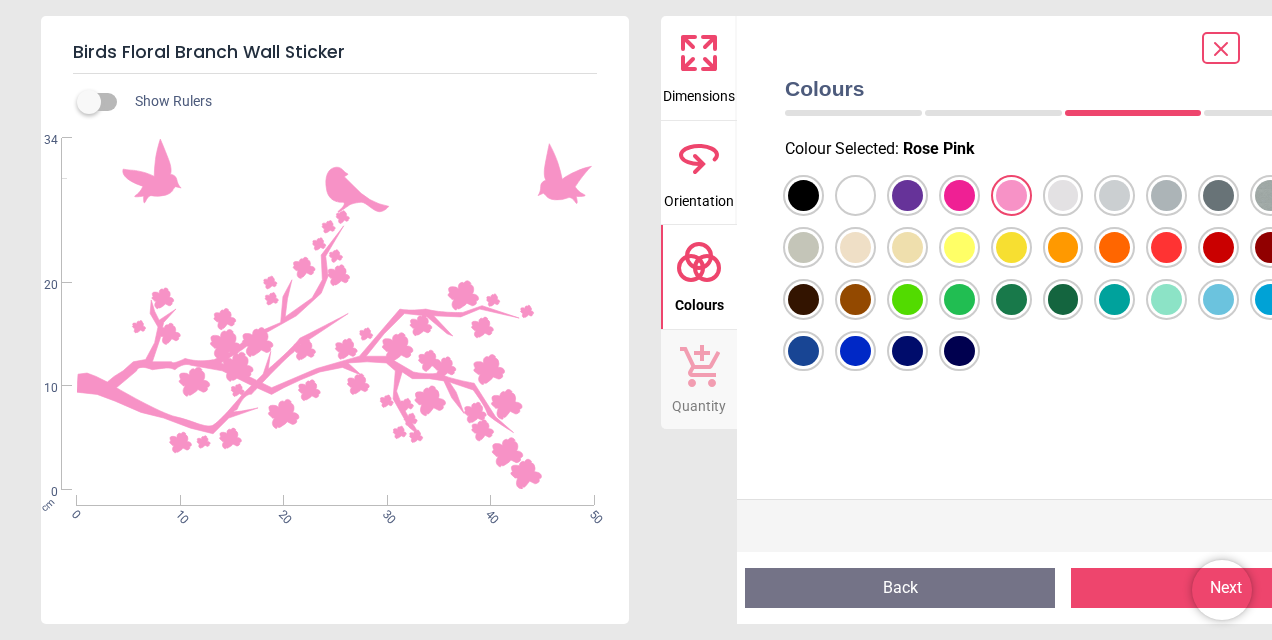 click at bounding box center (803, 195) 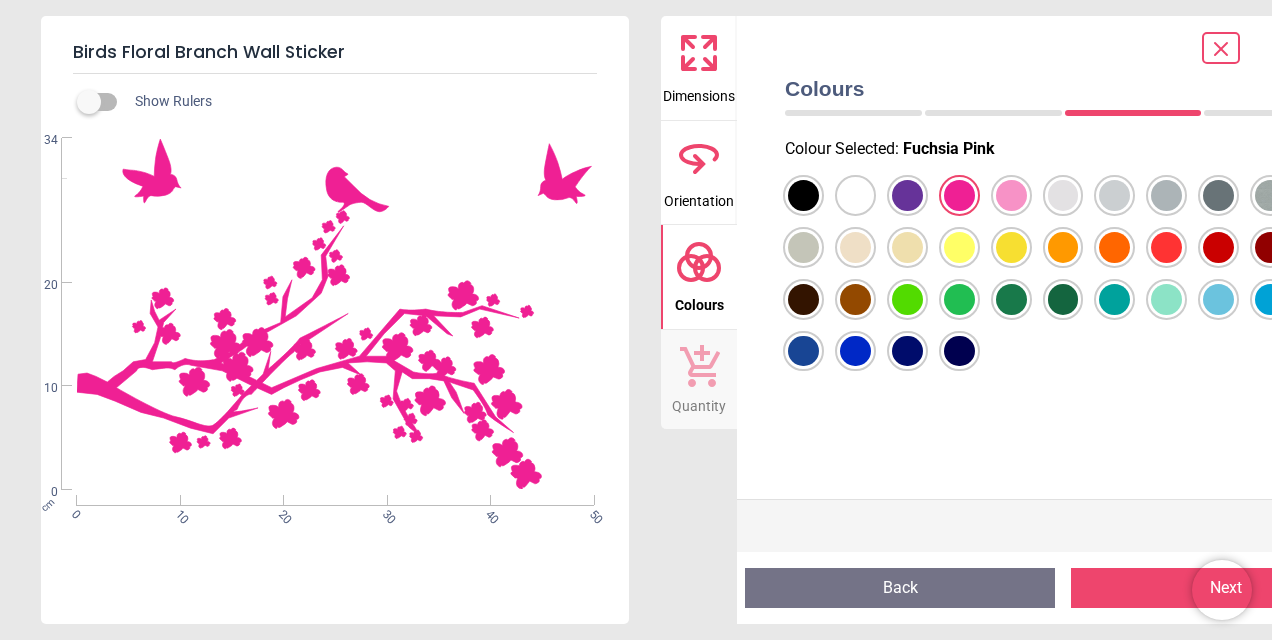 click at bounding box center (803, 195) 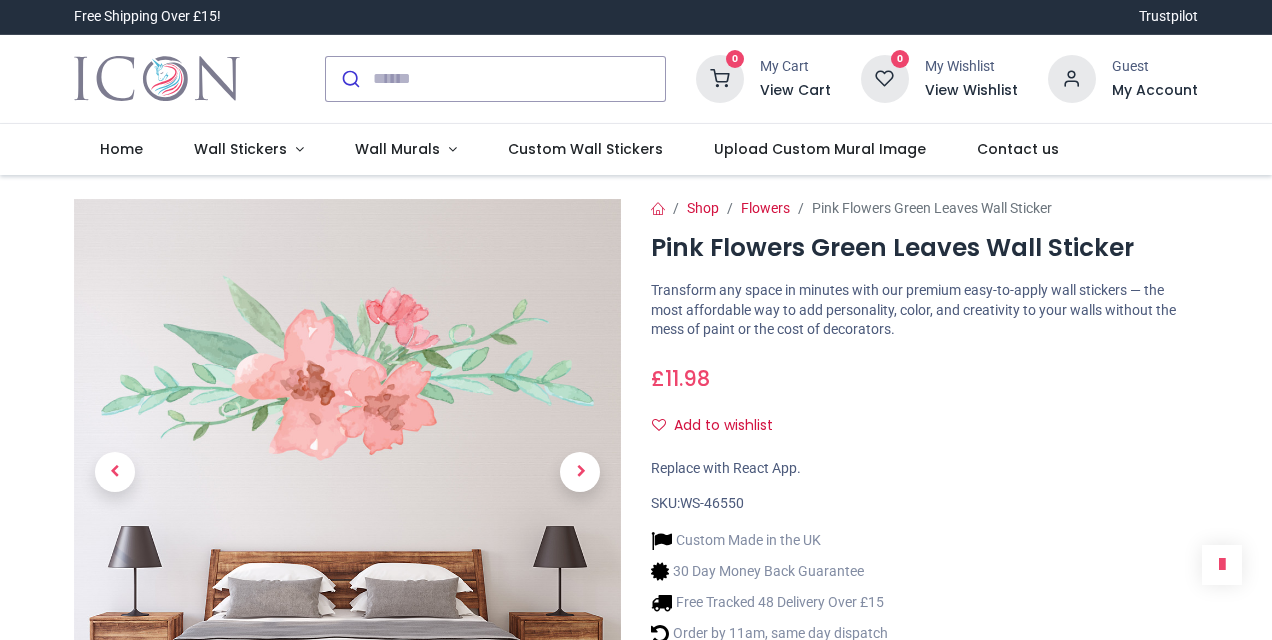 scroll, scrollTop: 0, scrollLeft: 0, axis: both 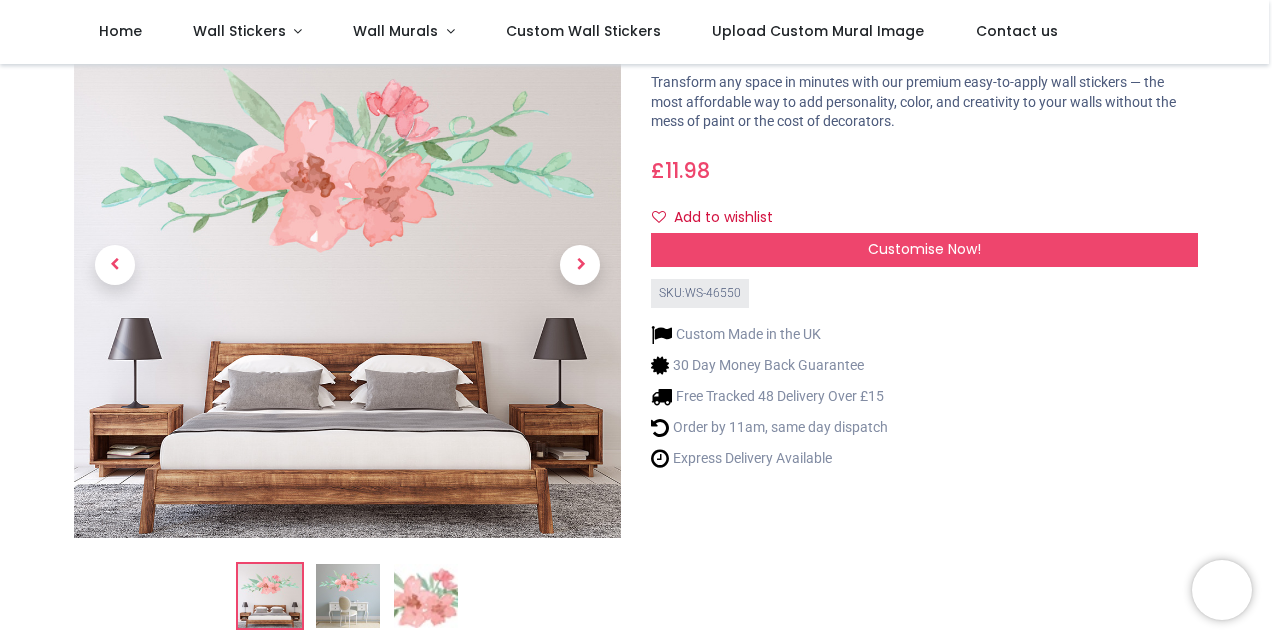 click at bounding box center (426, 596) 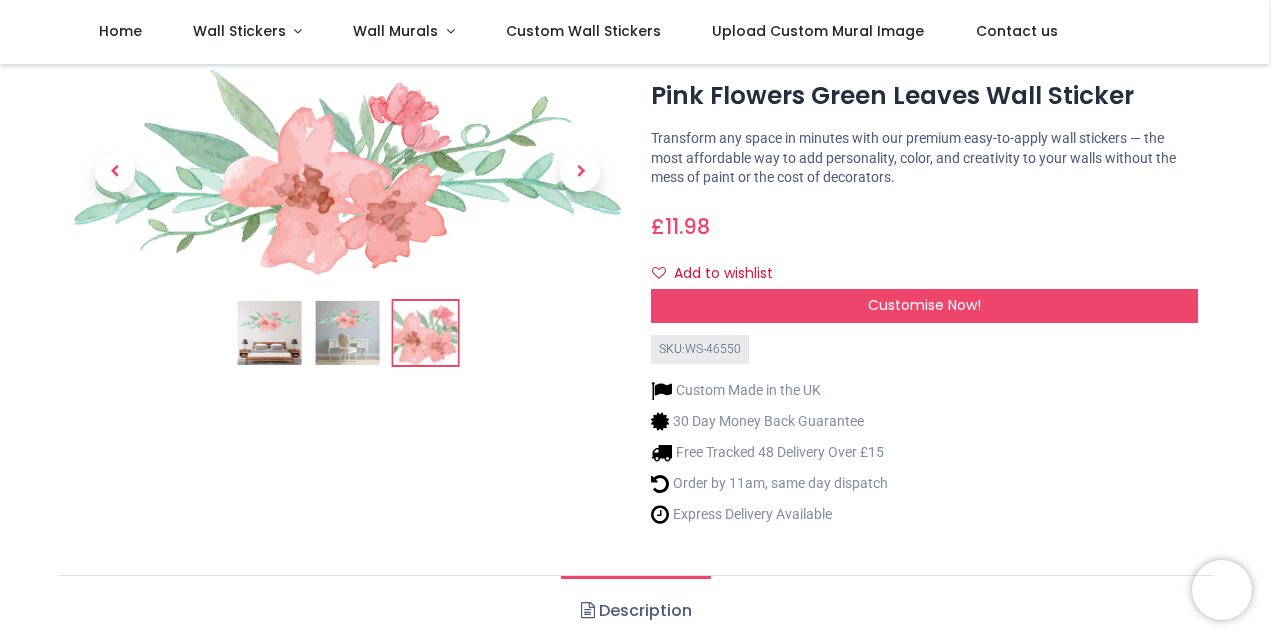 scroll, scrollTop: 39, scrollLeft: 0, axis: vertical 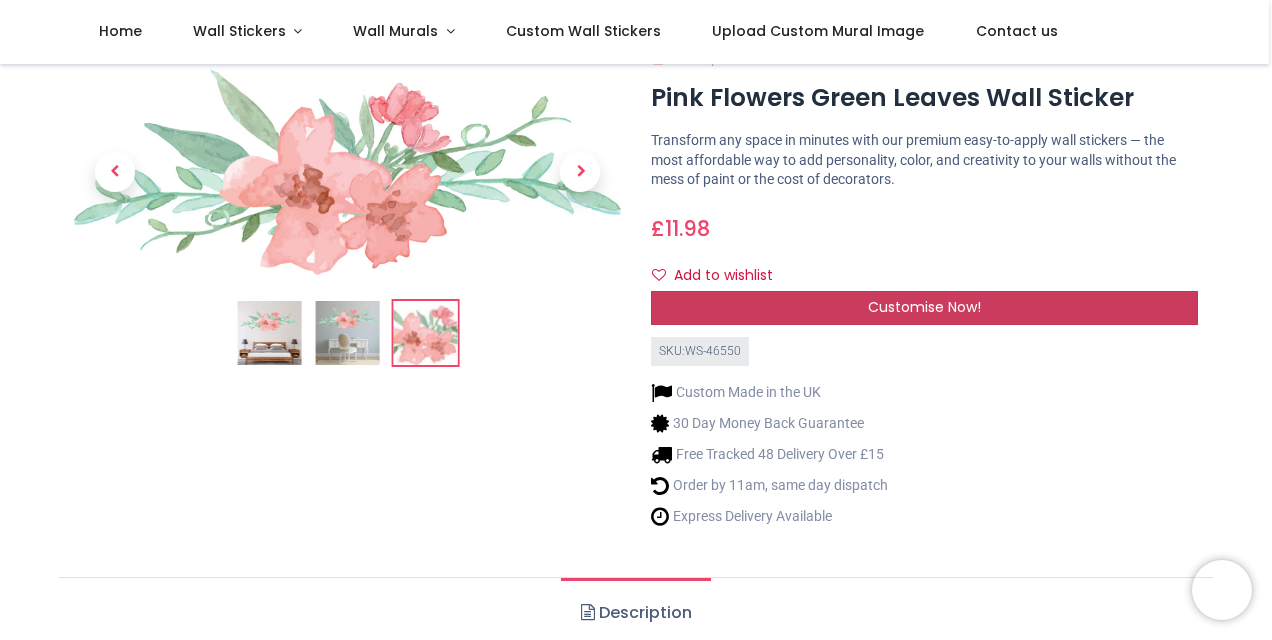 click on "Customise Now!" at bounding box center [924, 307] 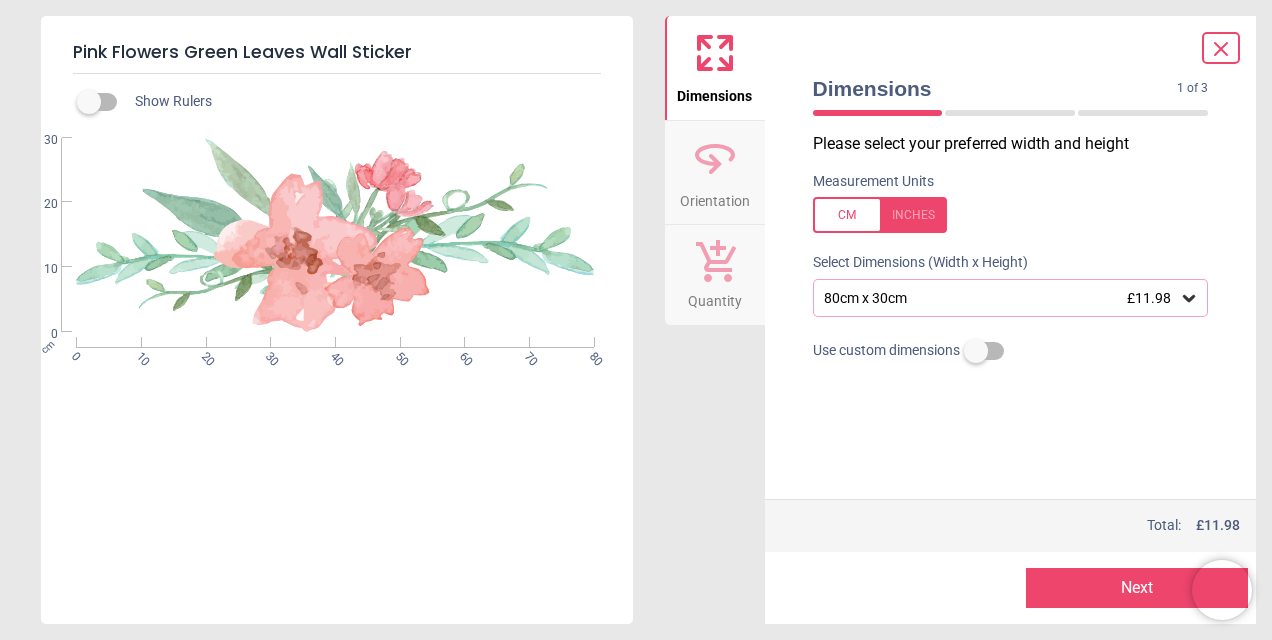click on "80cm  x  30cm       £11.98" at bounding box center (1001, 298) 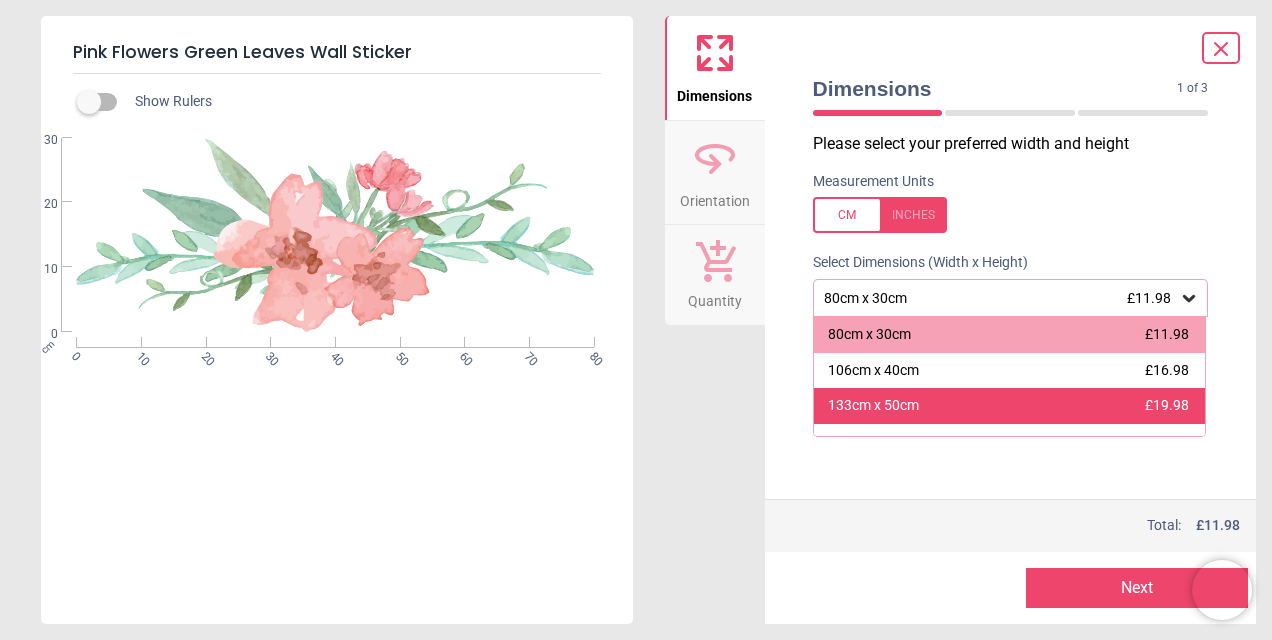 click on "133cm  x  50cm       £19.98" at bounding box center (1010, 406) 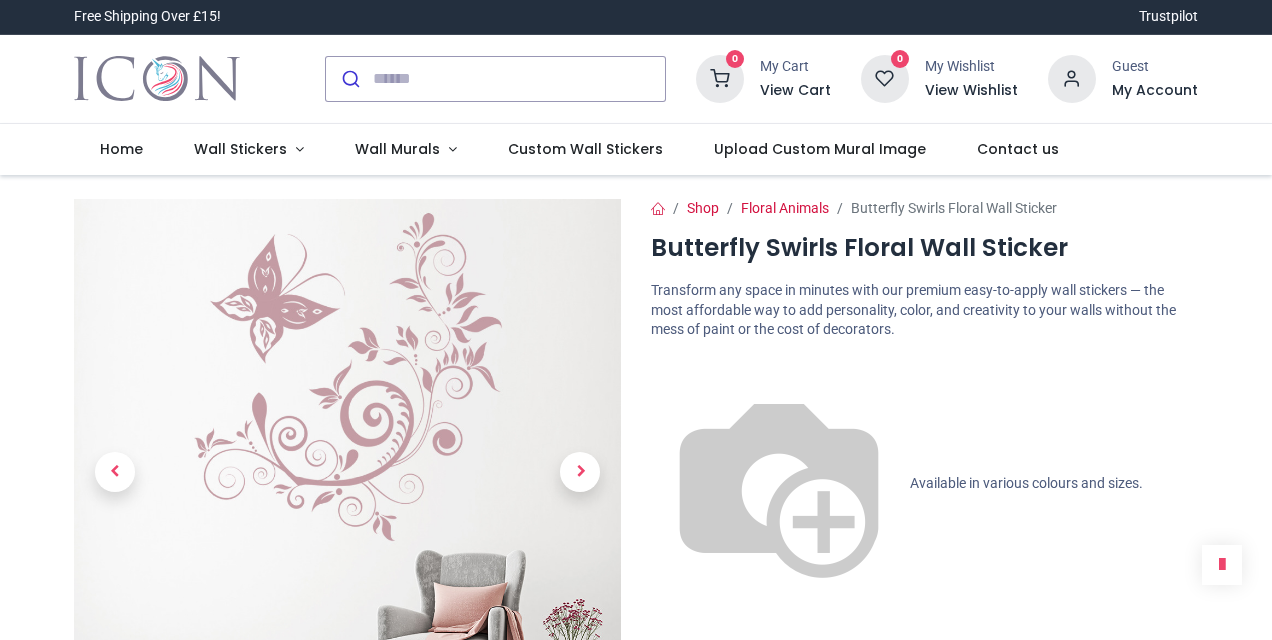 scroll, scrollTop: 0, scrollLeft: 0, axis: both 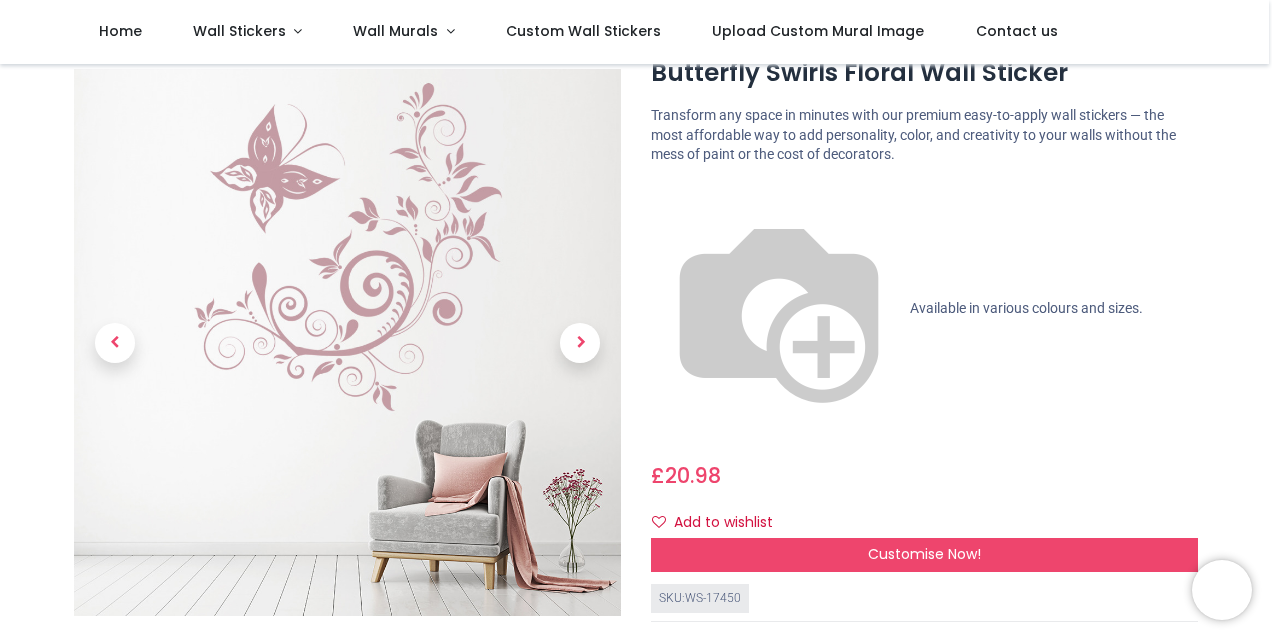 click on "Available in various colours and sizes." at bounding box center (1026, 308) 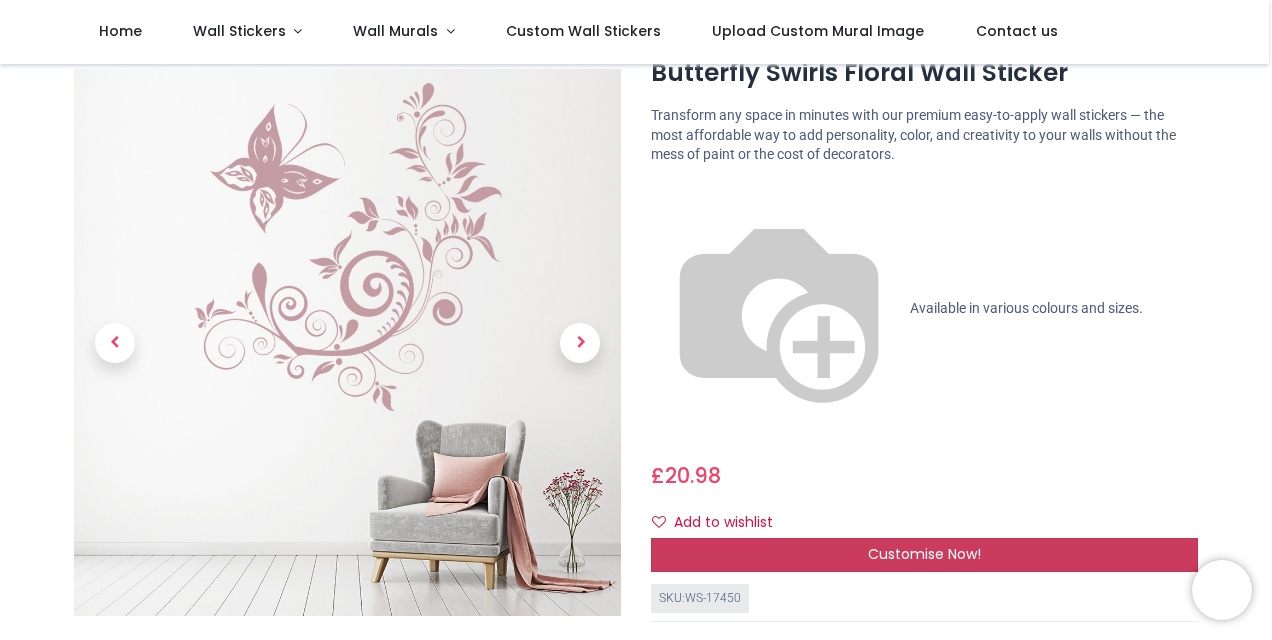click on "Customise Now!" at bounding box center [924, 555] 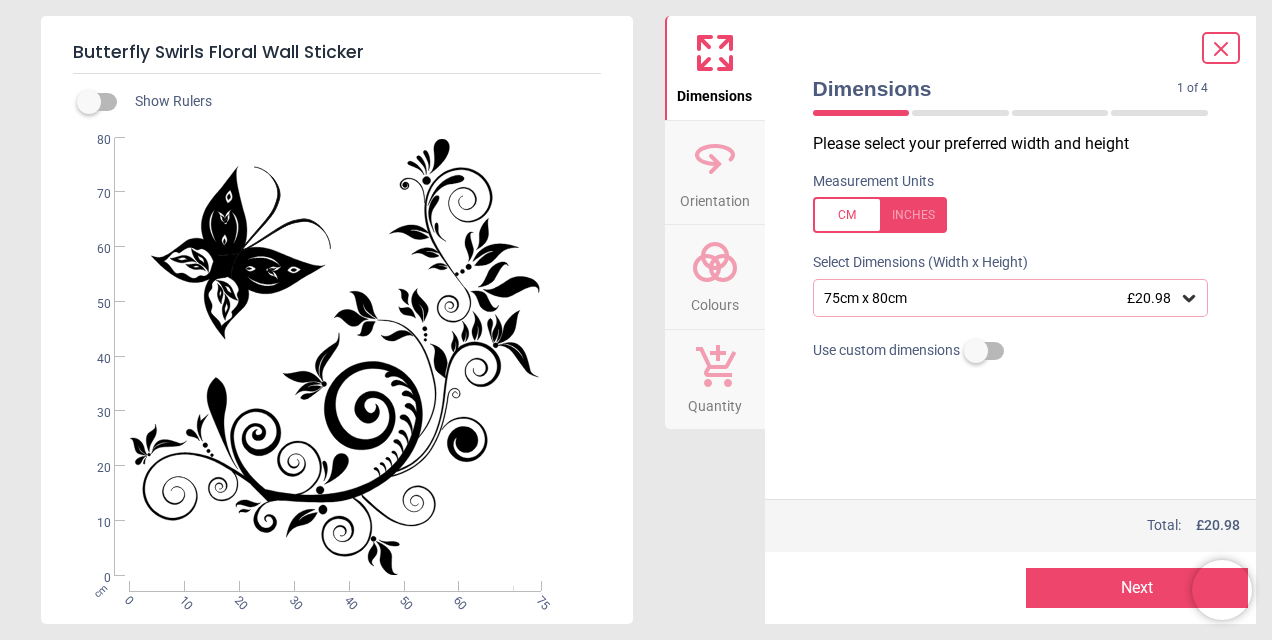 click 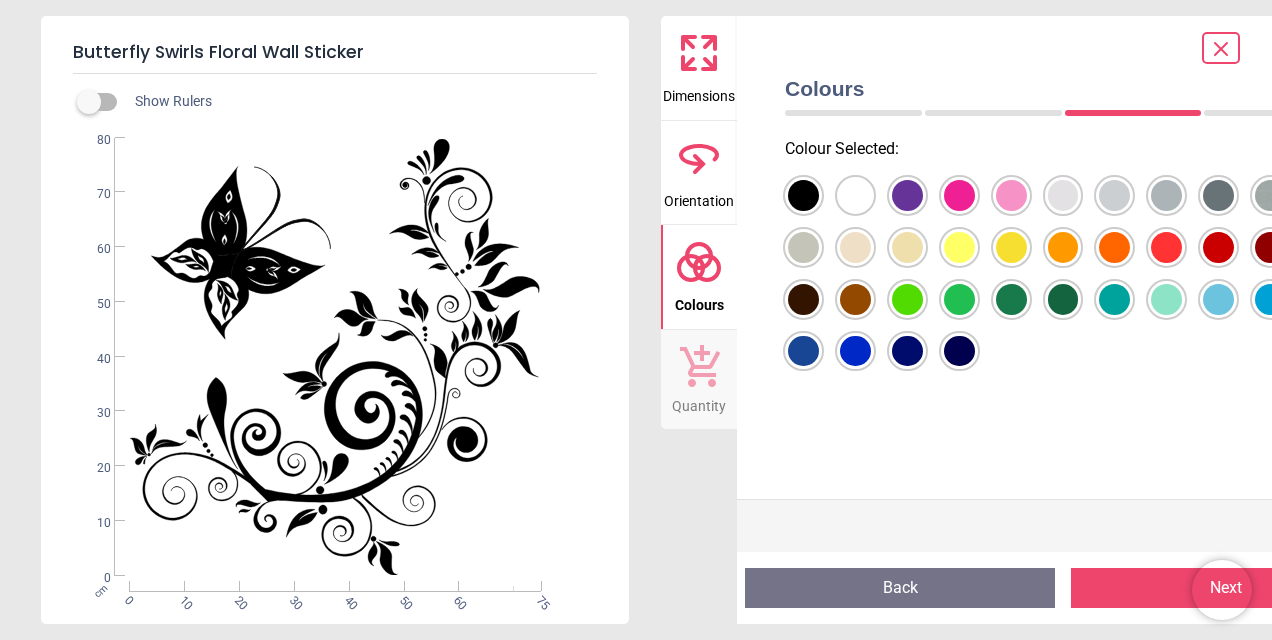 click at bounding box center [803, 195] 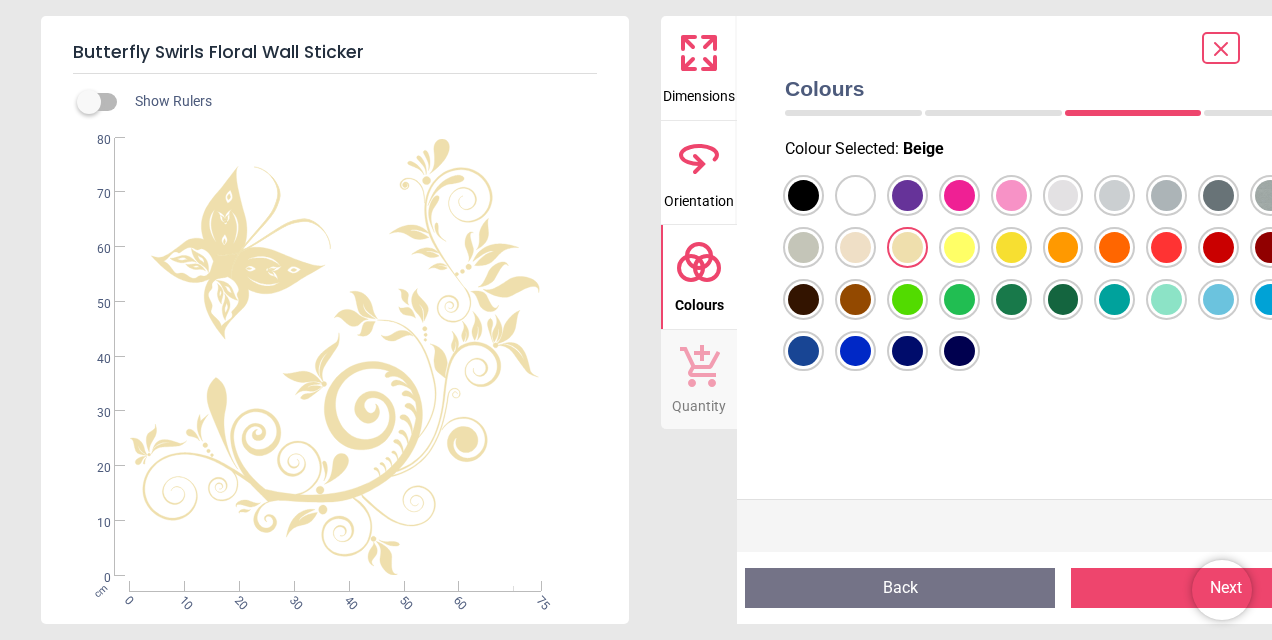 click at bounding box center [803, 195] 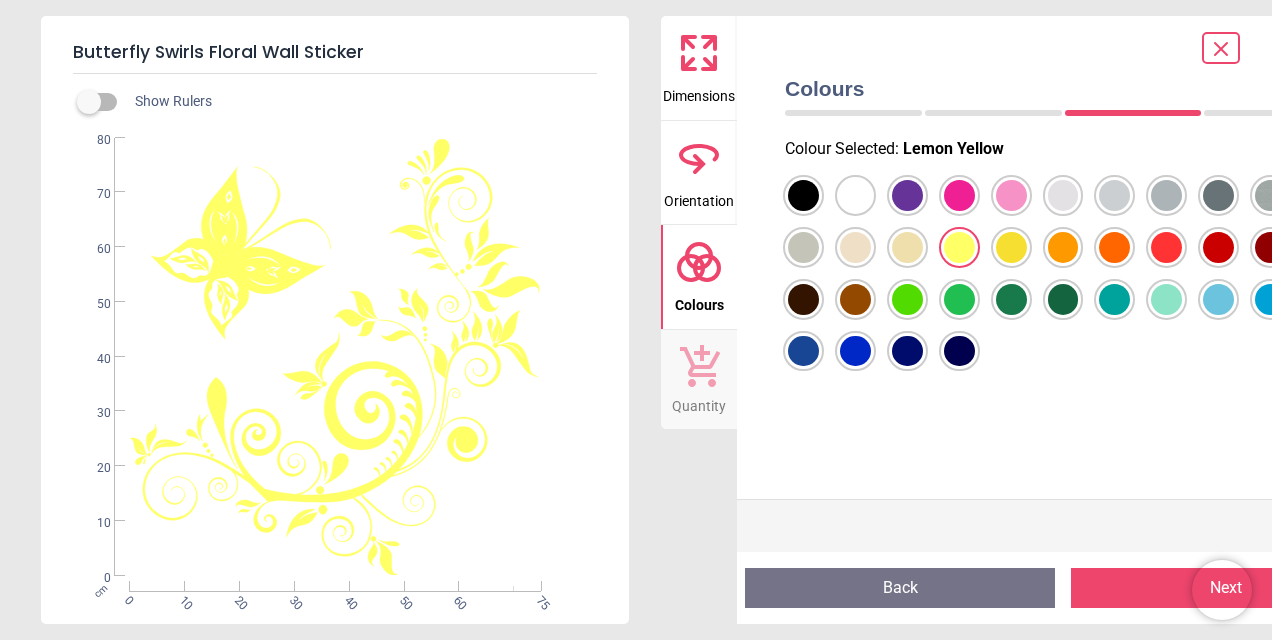 click at bounding box center [803, 195] 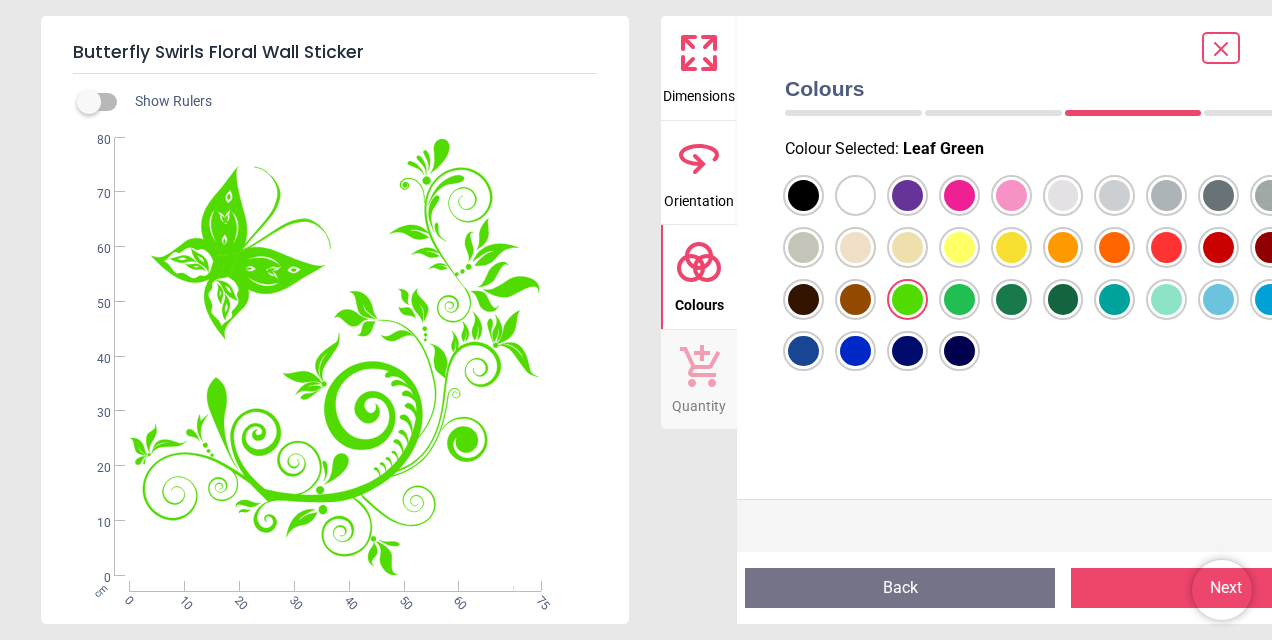 click at bounding box center (803, 195) 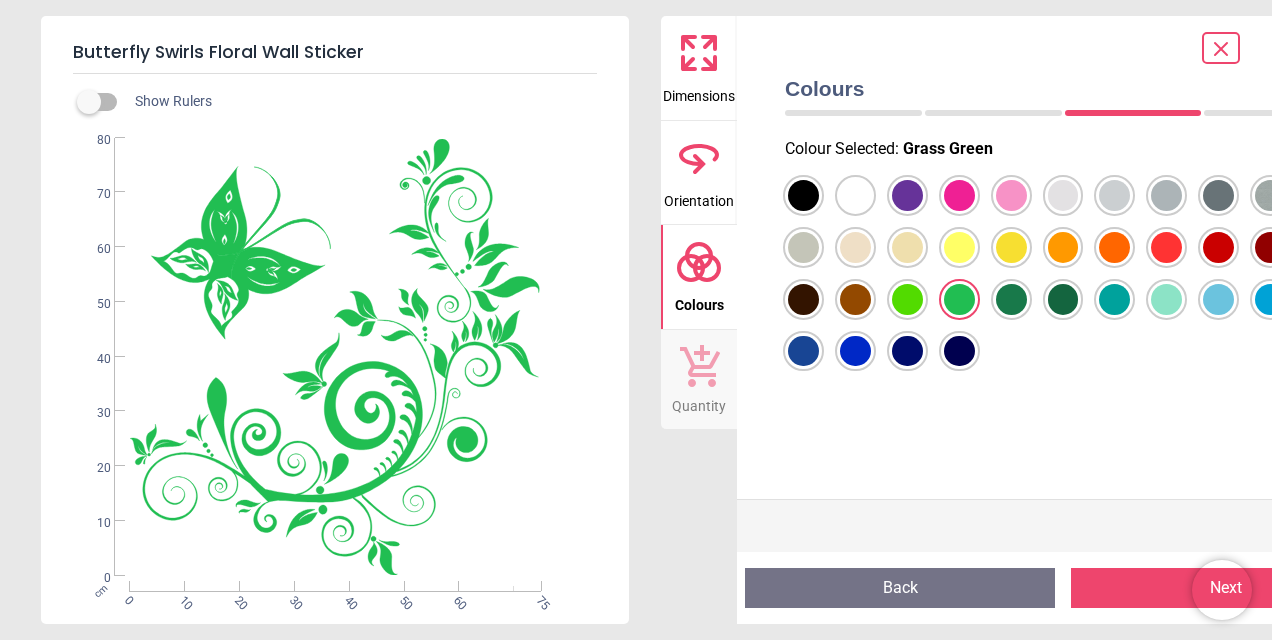 click 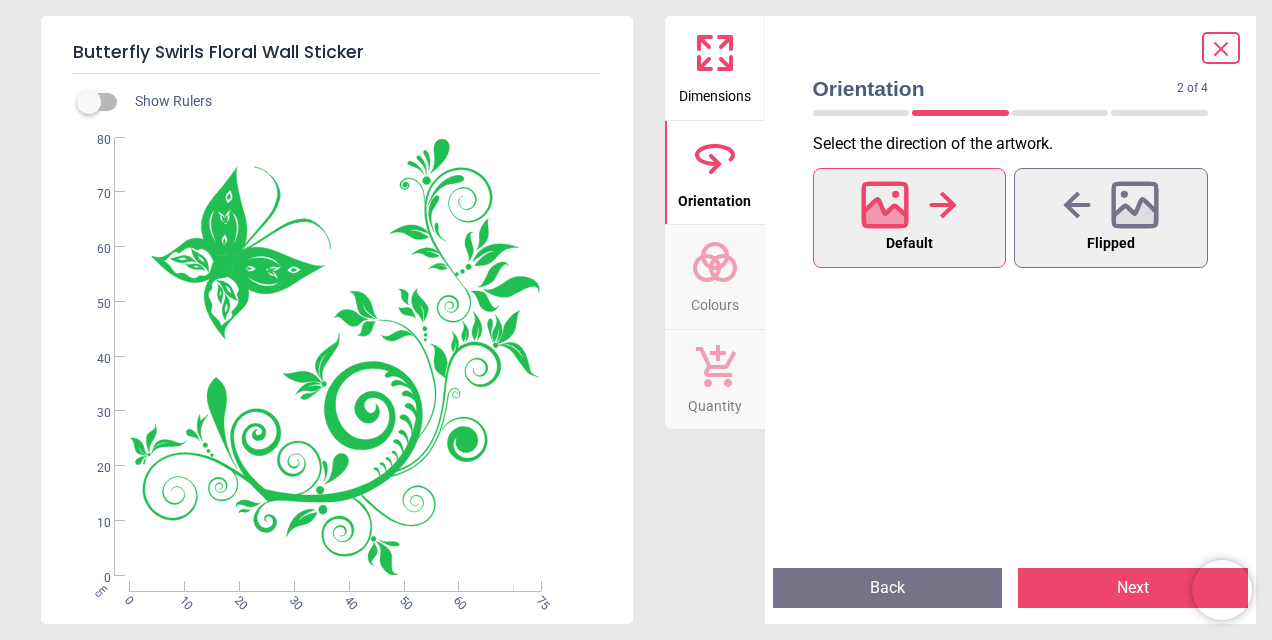 click on "Orientation" at bounding box center [714, 197] 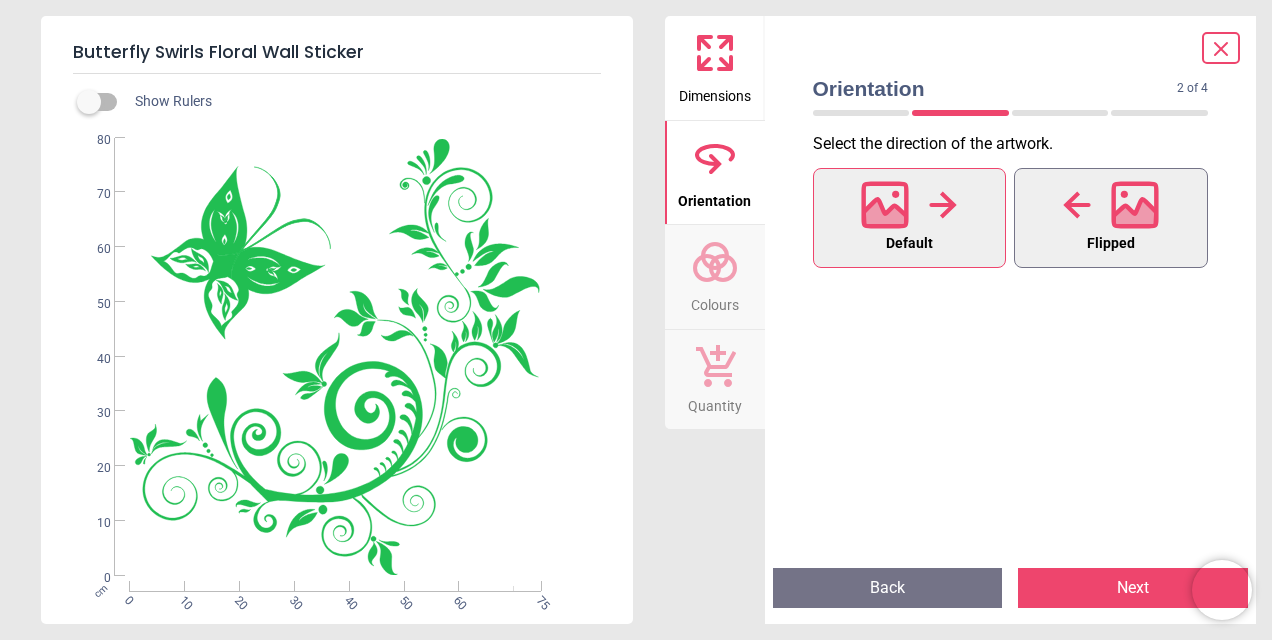 click 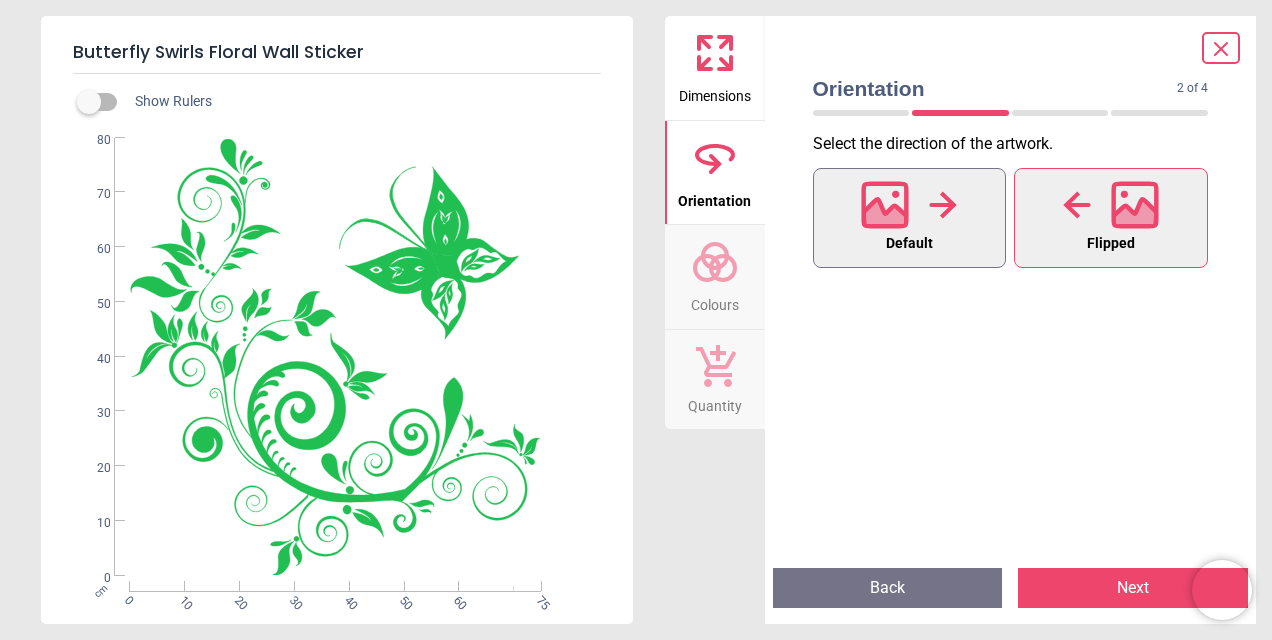 click at bounding box center [909, 205] 